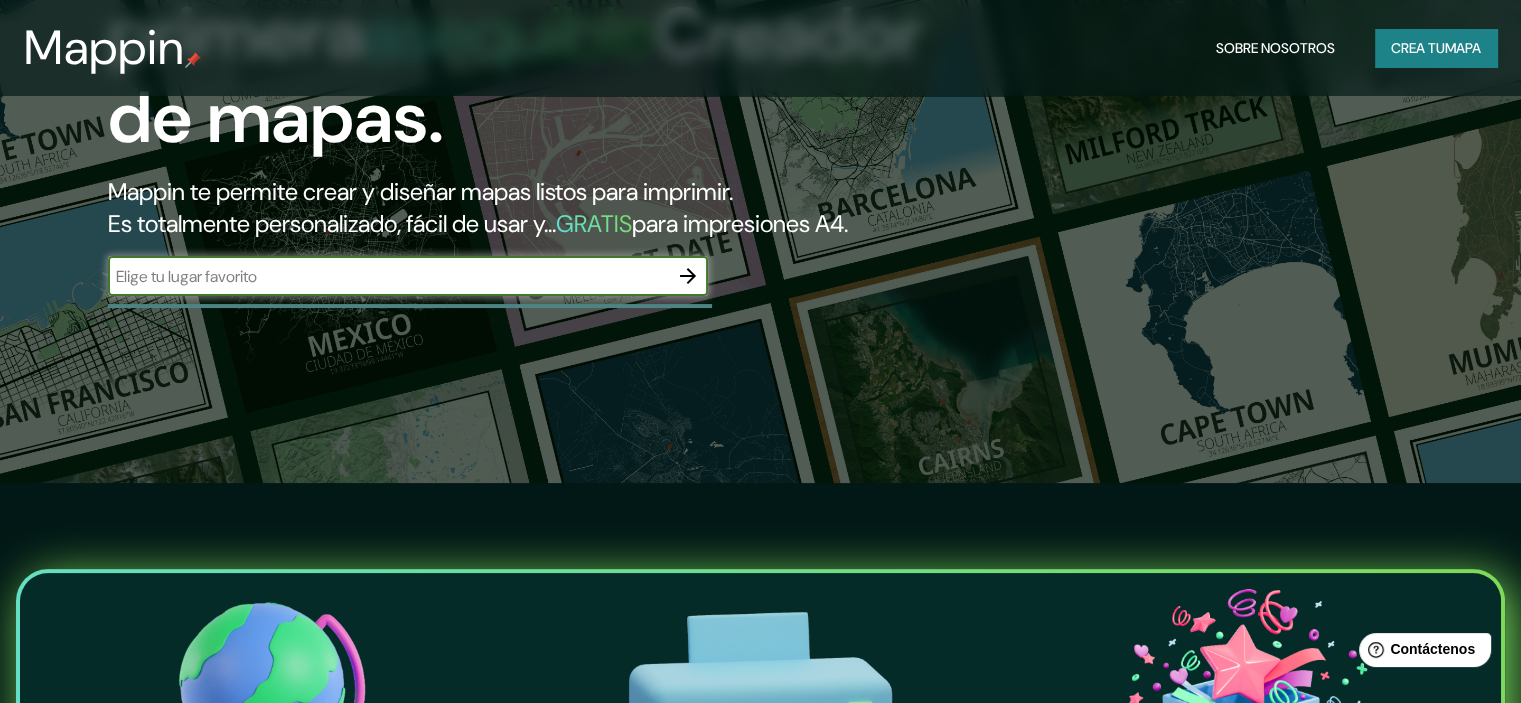scroll, scrollTop: 0, scrollLeft: 0, axis: both 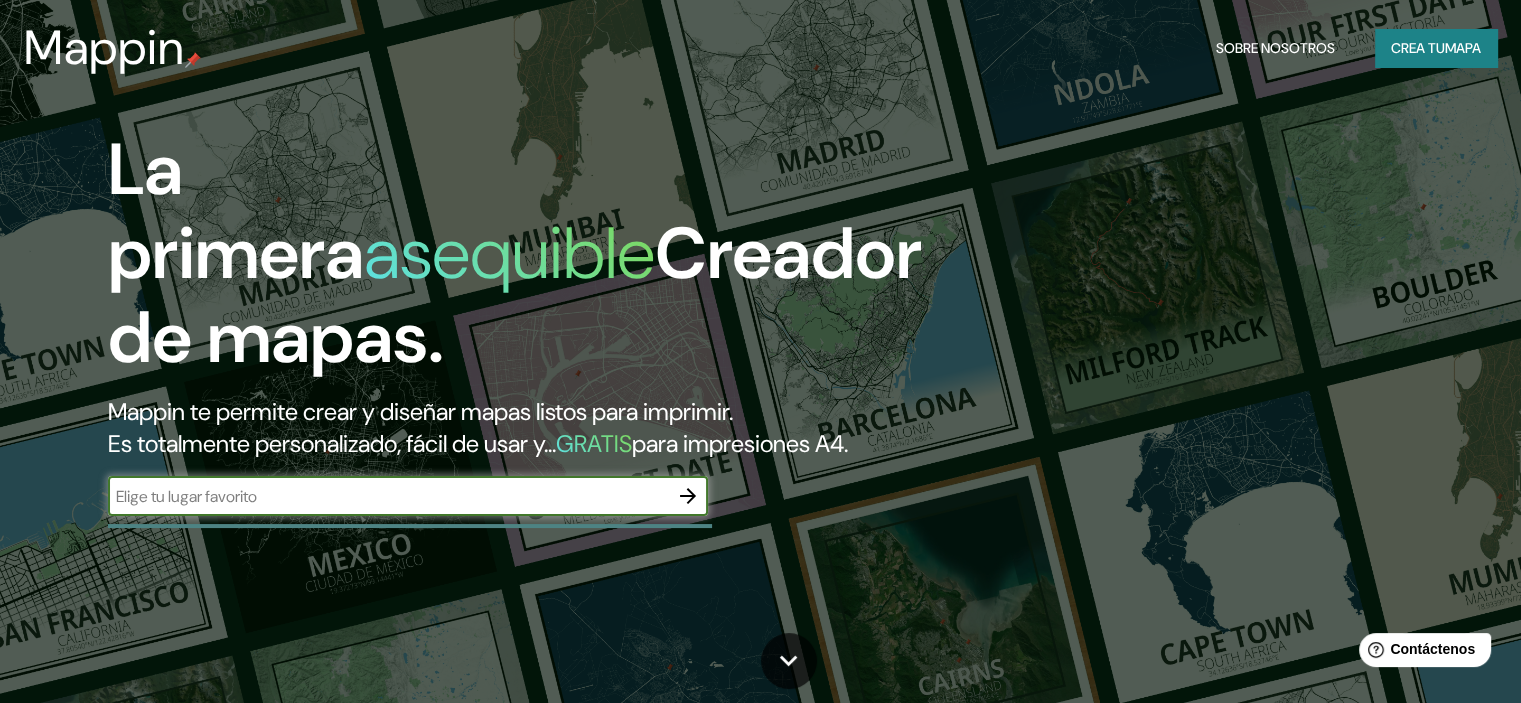click at bounding box center [388, 496] 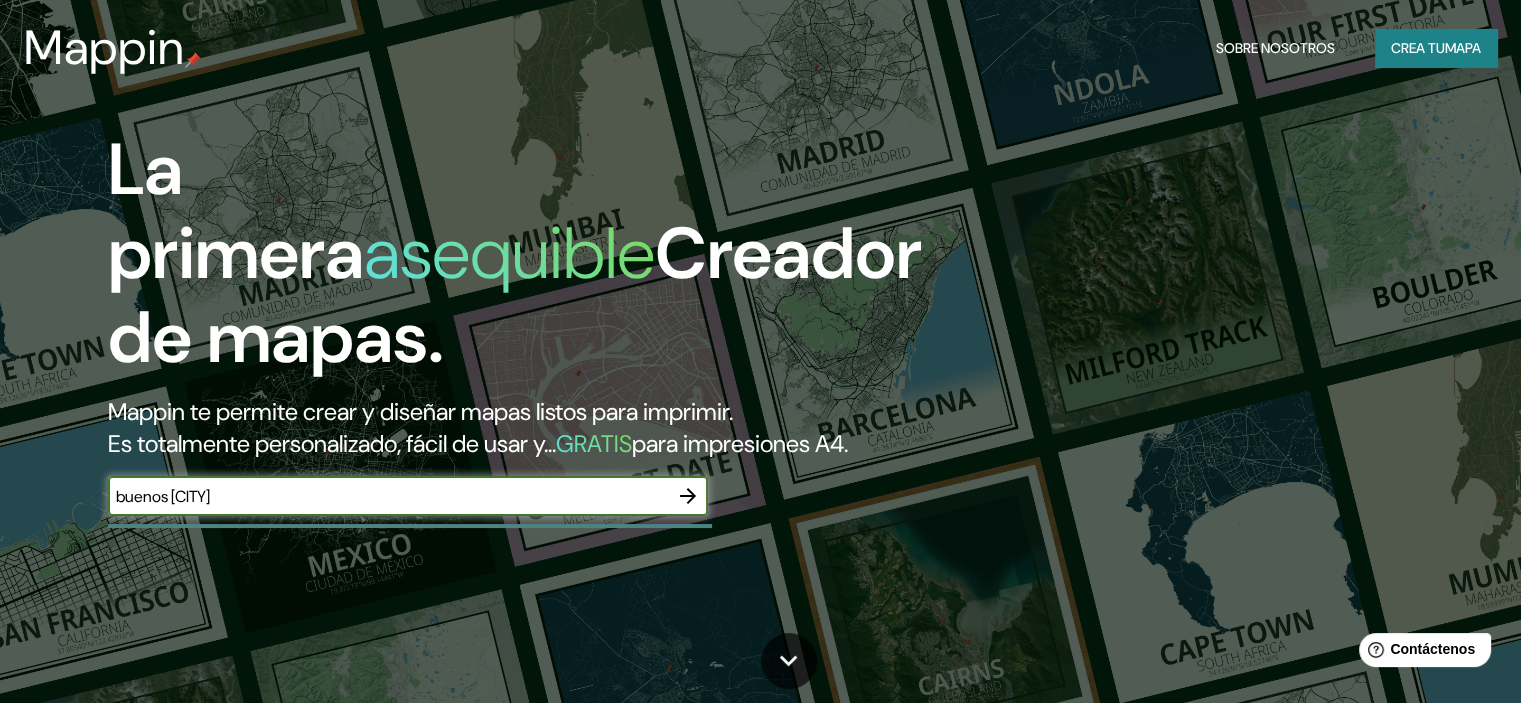 type on "buenos [CITY]" 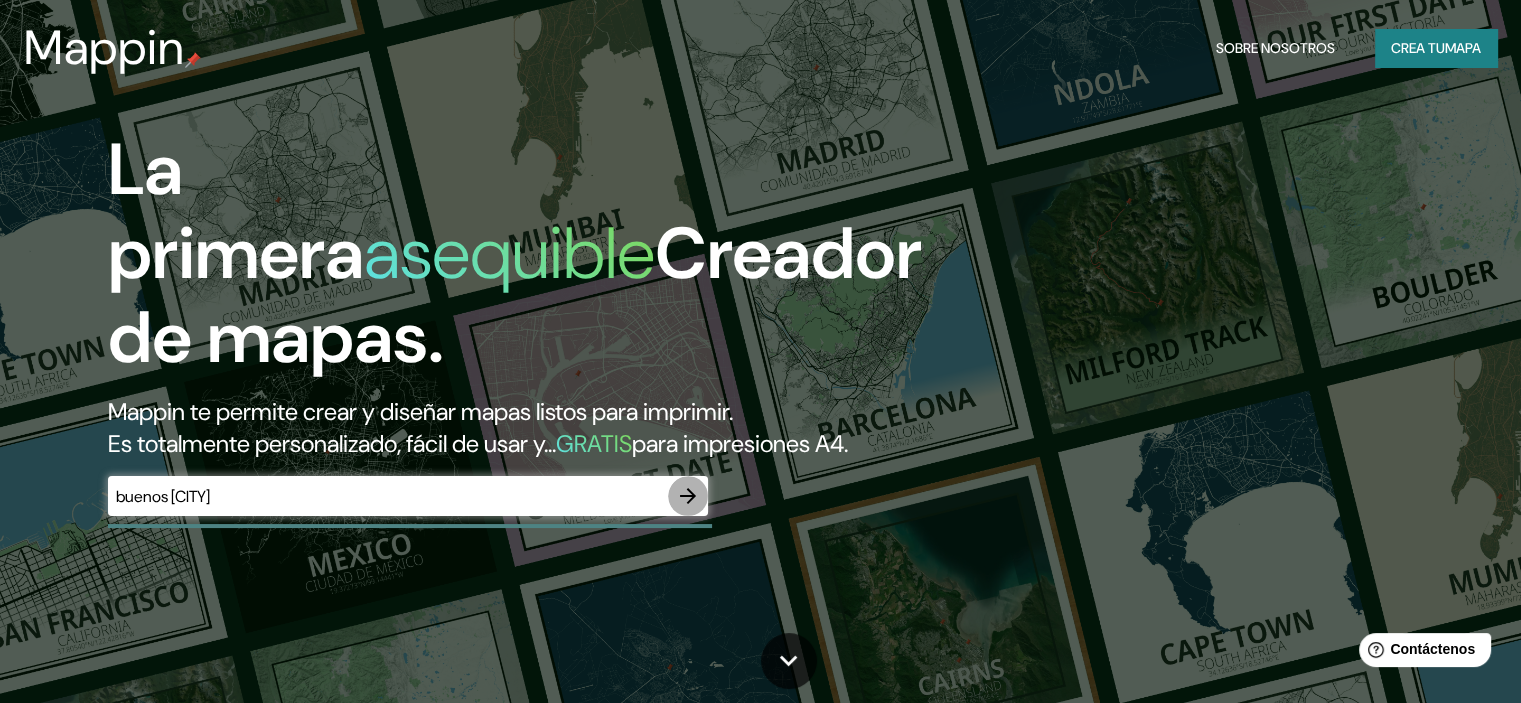 click 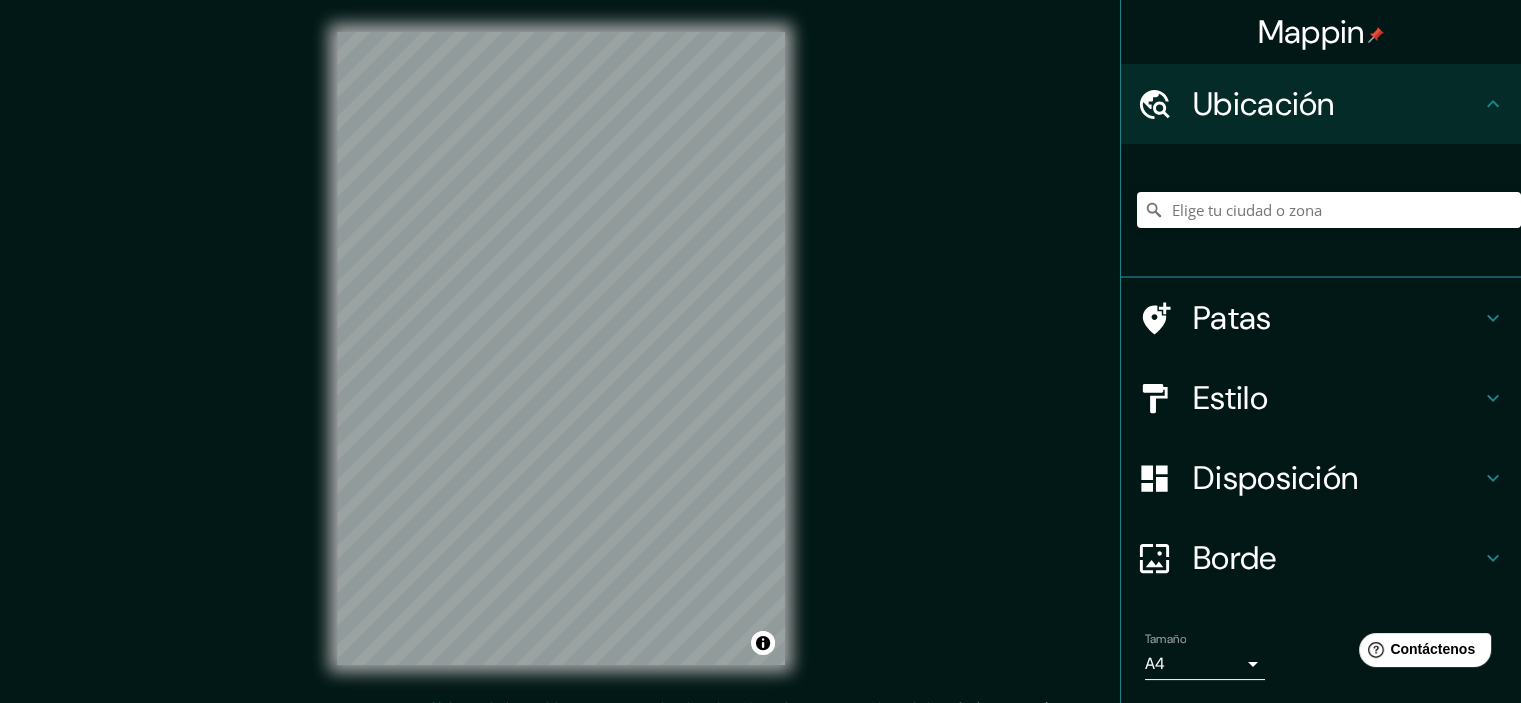 click on "Ubicación" at bounding box center (1264, 104) 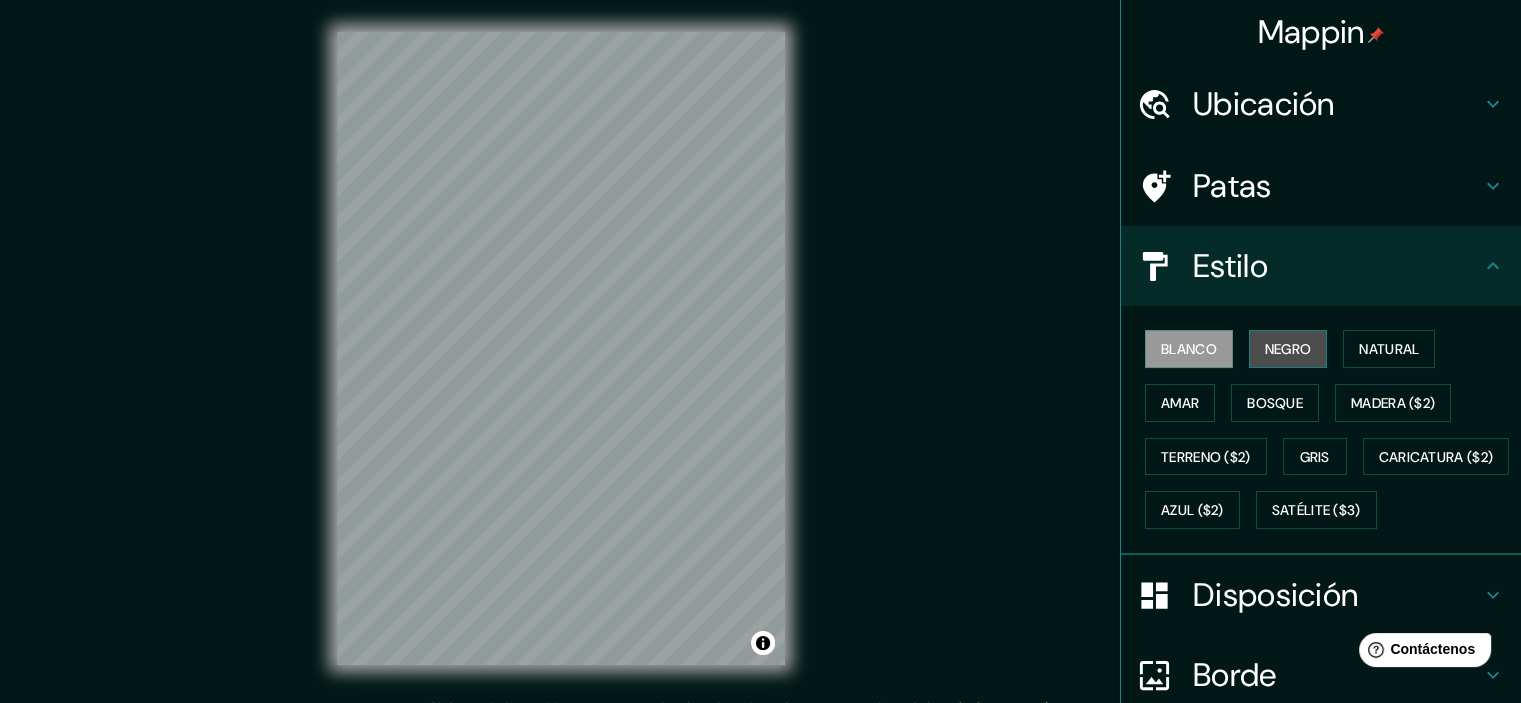 click on "Negro" at bounding box center [1288, 349] 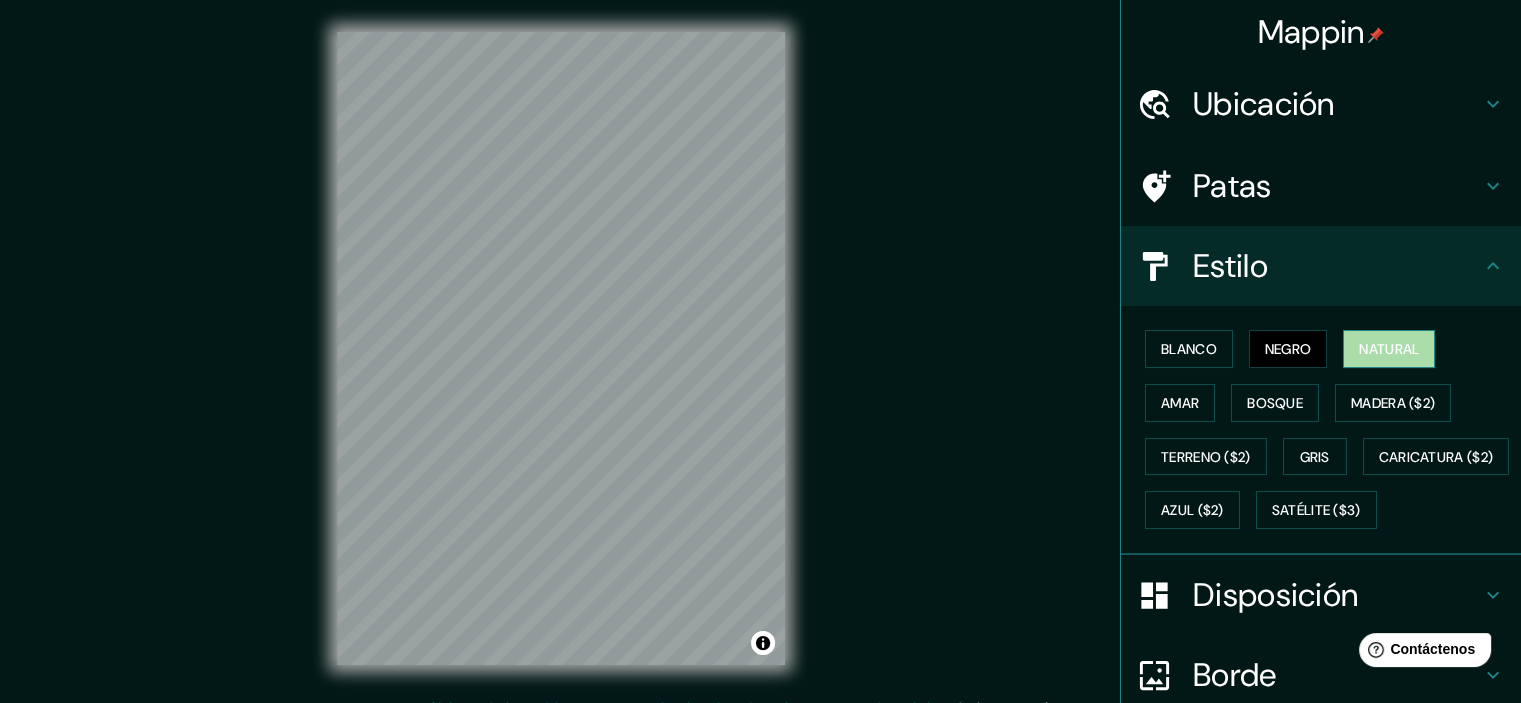 click on "Natural" at bounding box center (1389, 349) 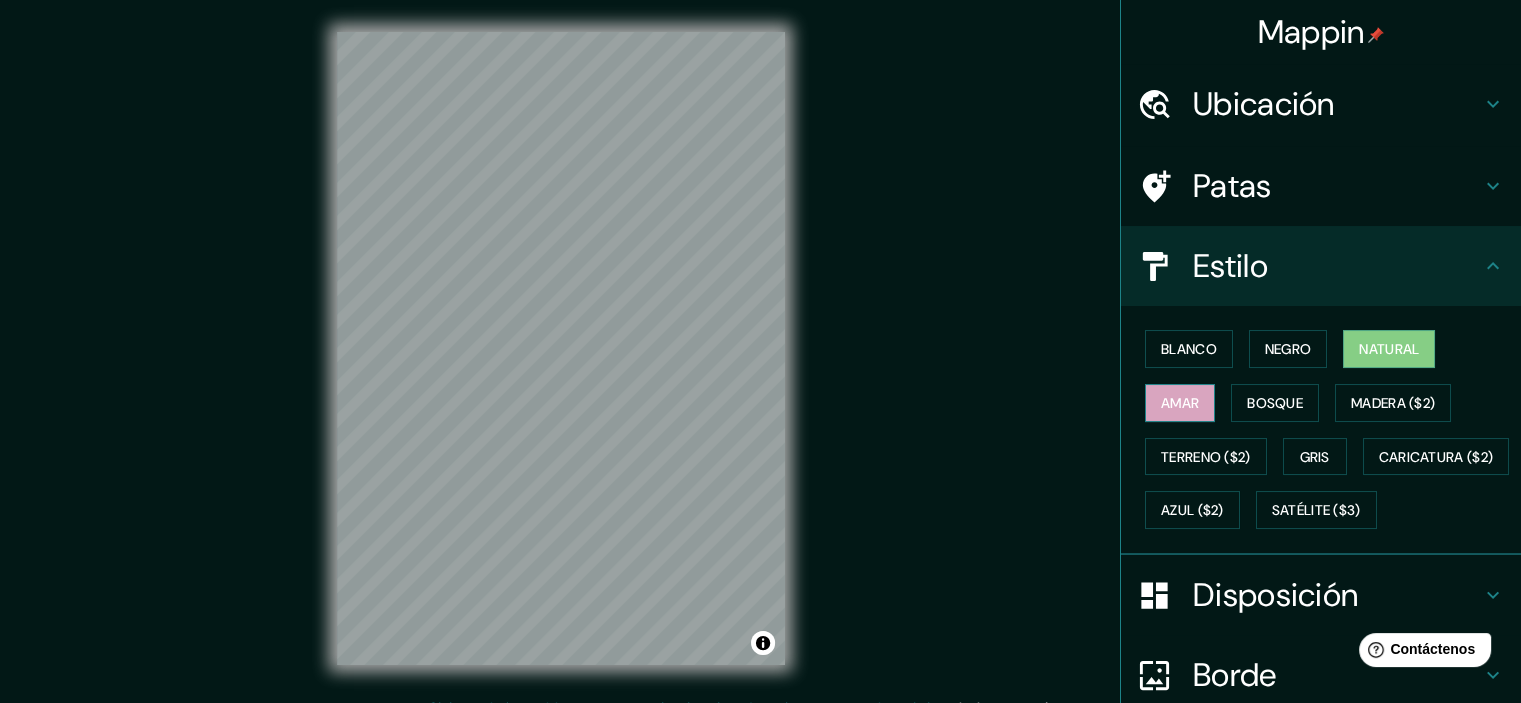 click on "Amar" at bounding box center [1180, 403] 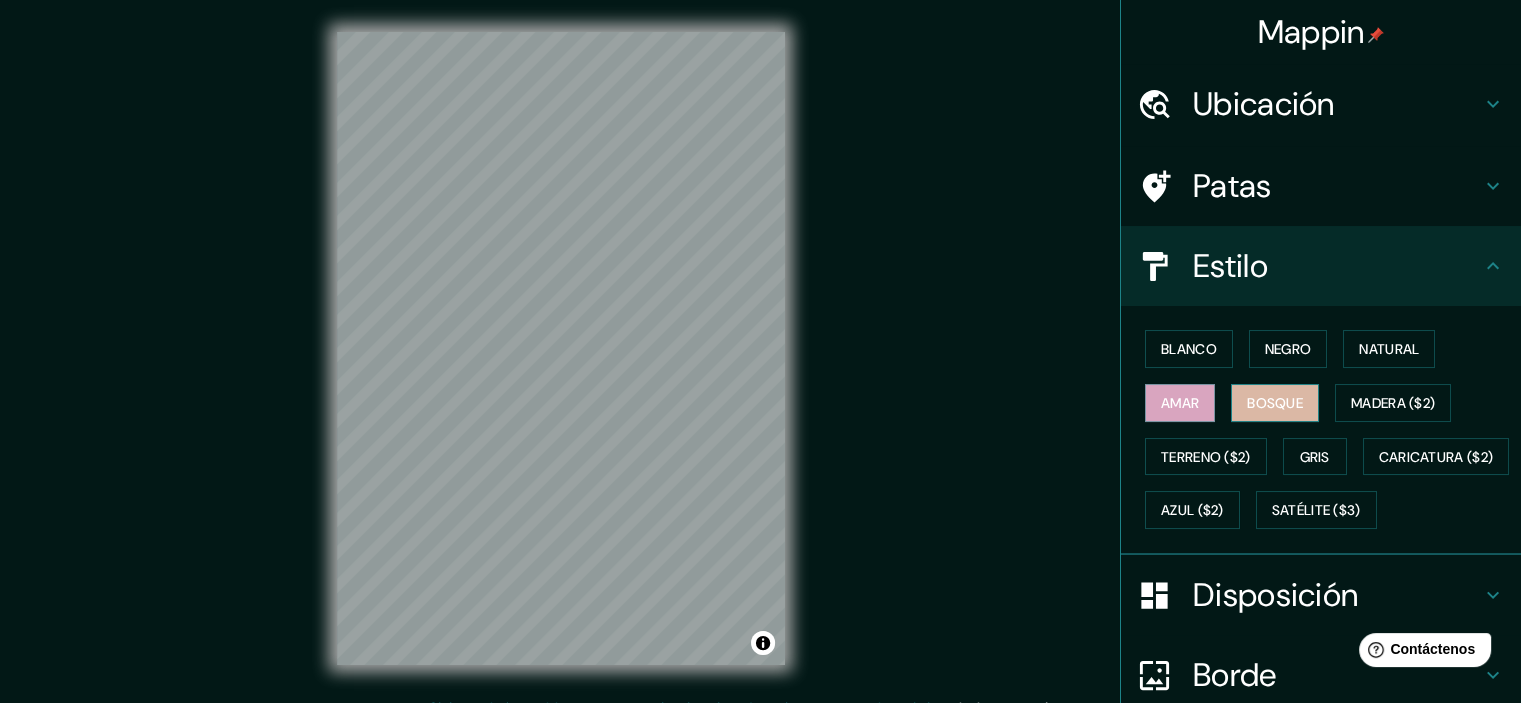 click on "Bosque" at bounding box center [1275, 403] 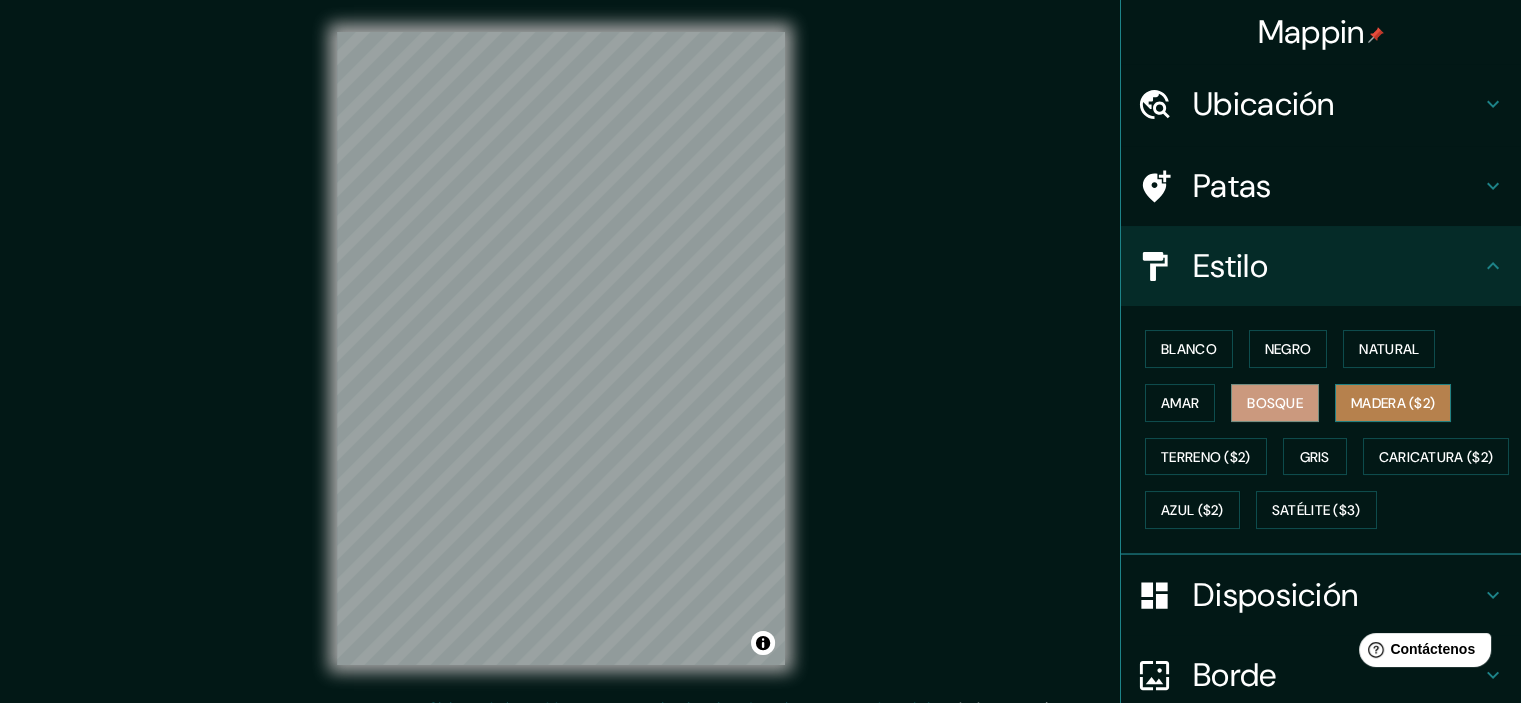 click on "Madera ($2)" at bounding box center [1393, 403] 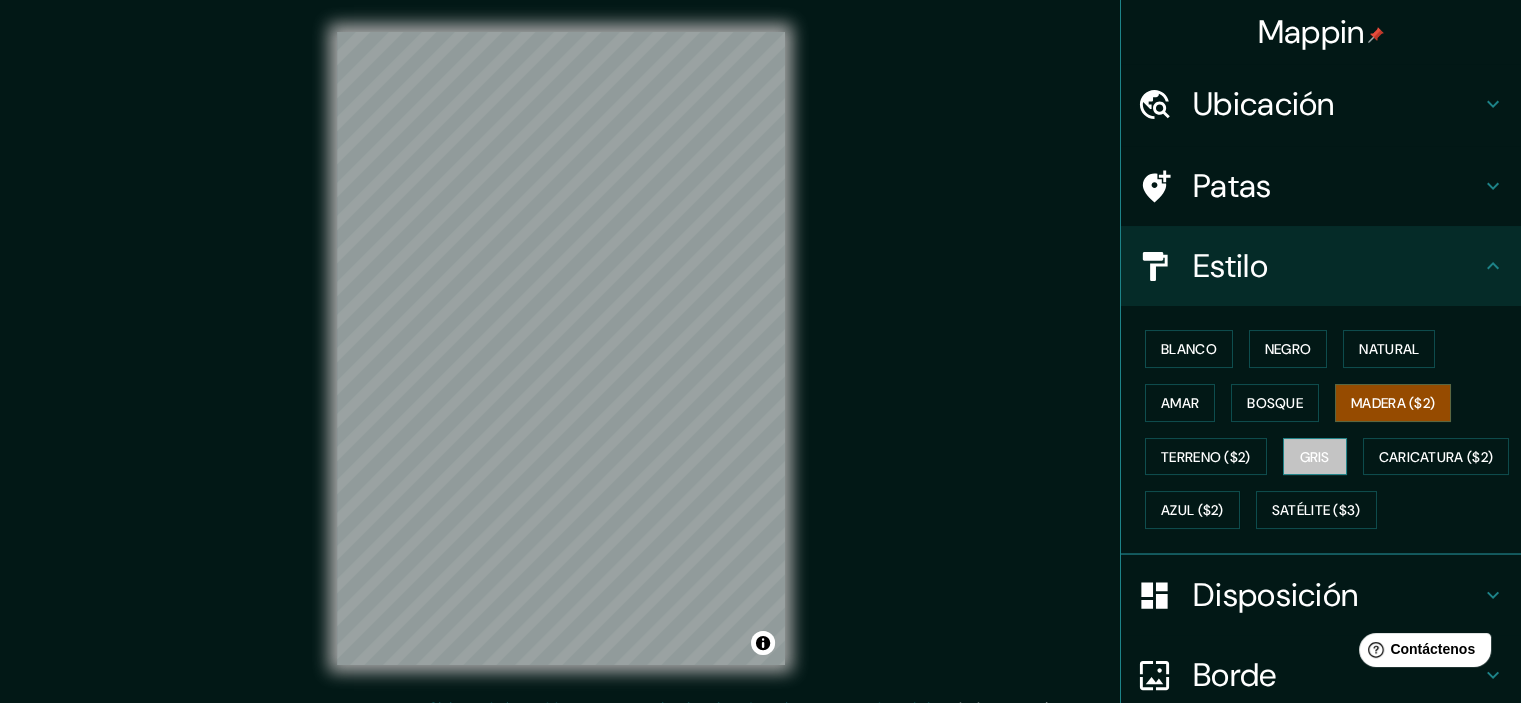 click on "Gris" at bounding box center (1315, 457) 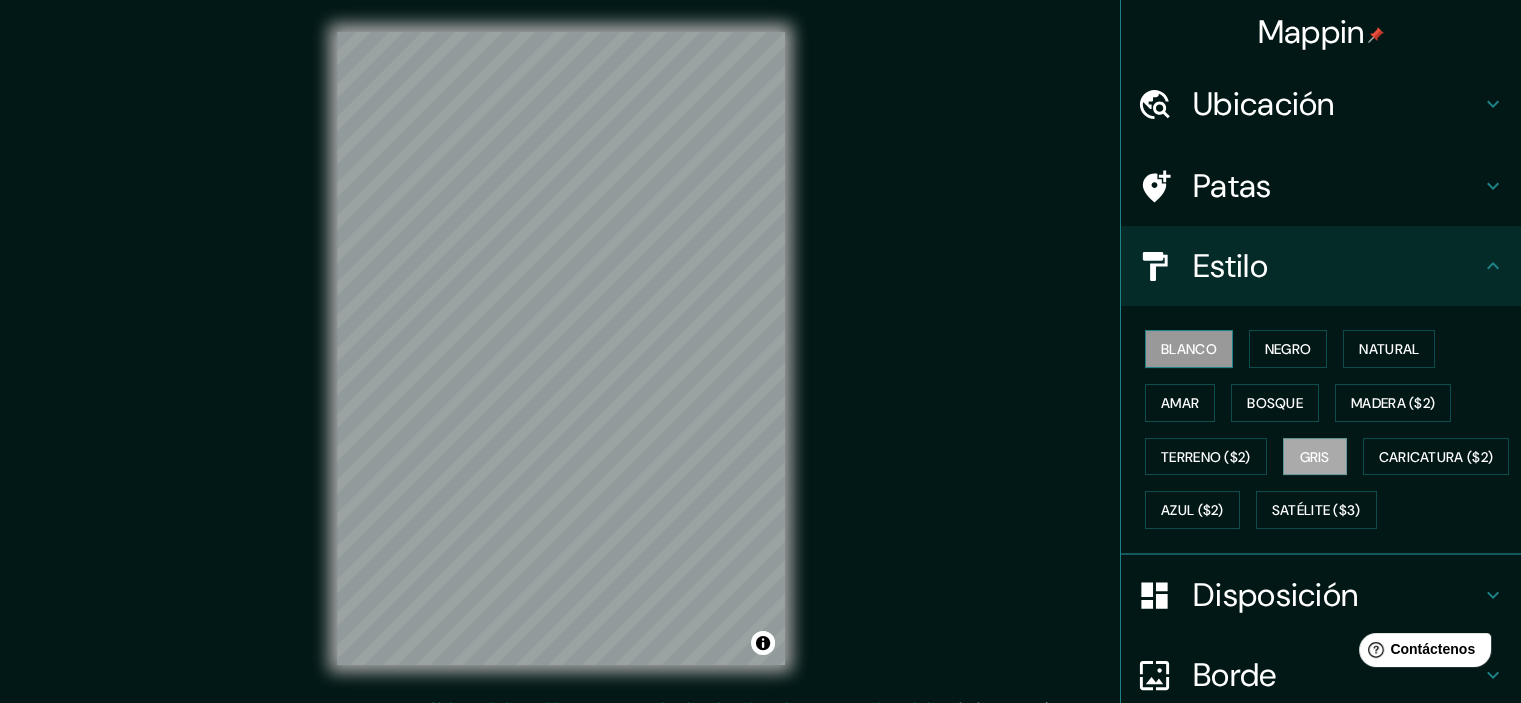 click on "Blanco" at bounding box center (1189, 349) 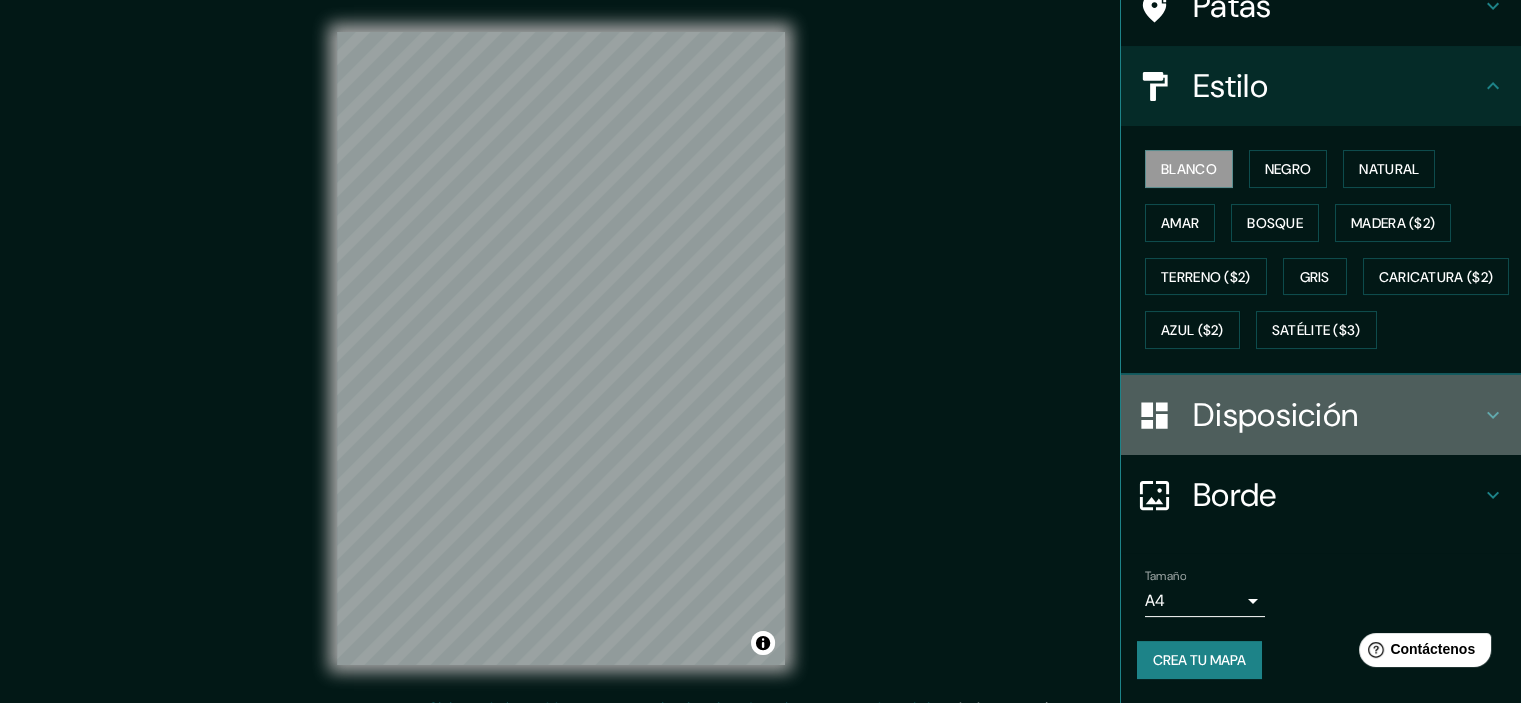 click on "Disposición" at bounding box center [1275, 415] 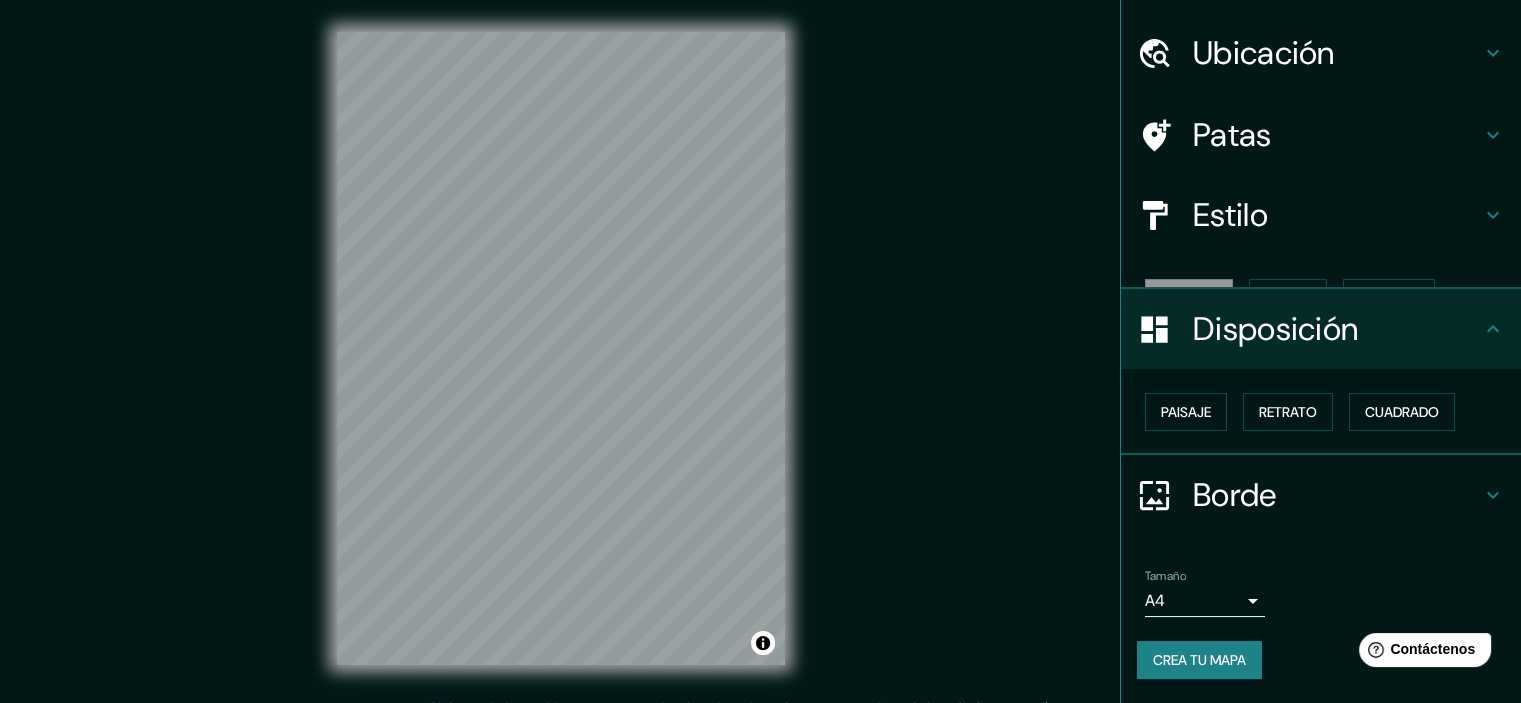 scroll, scrollTop: 16, scrollLeft: 0, axis: vertical 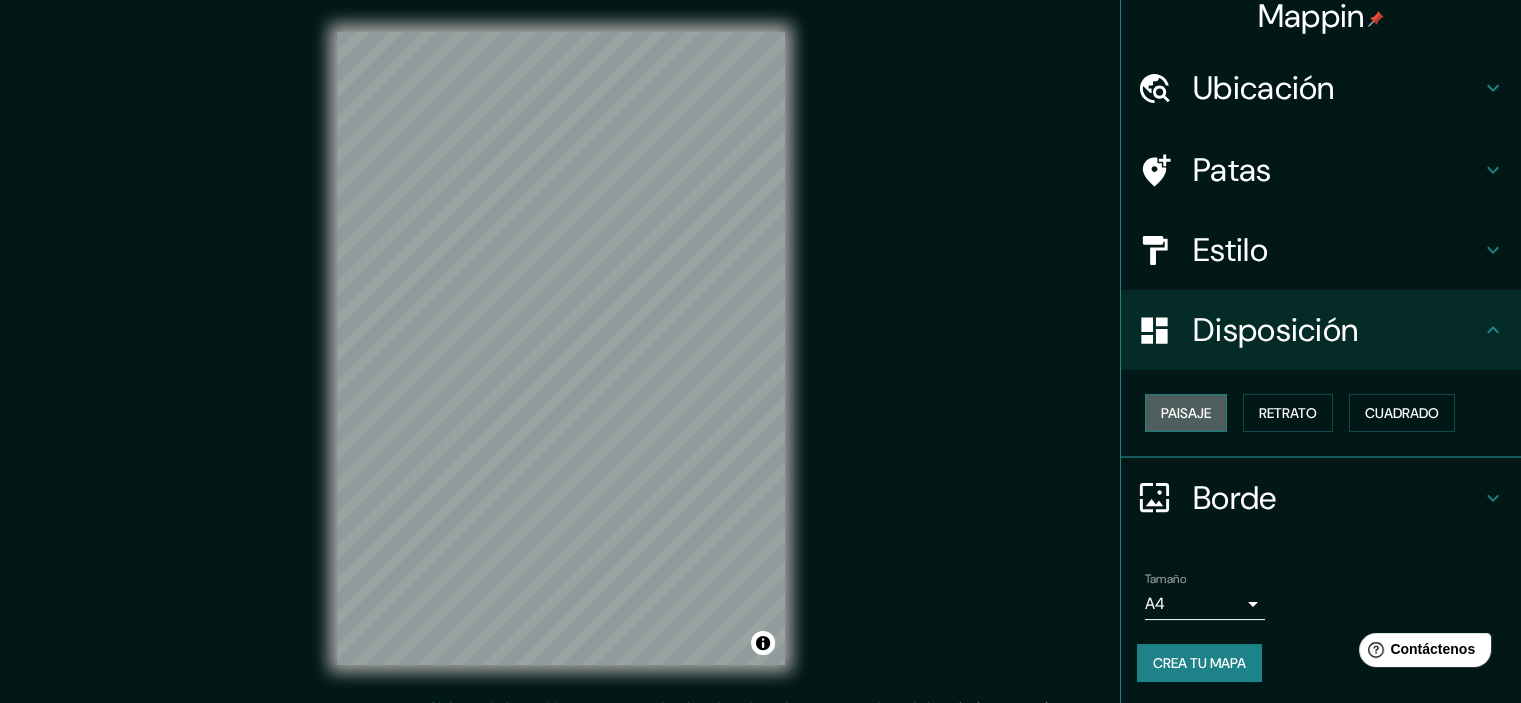 click on "Paisaje" at bounding box center (1186, 413) 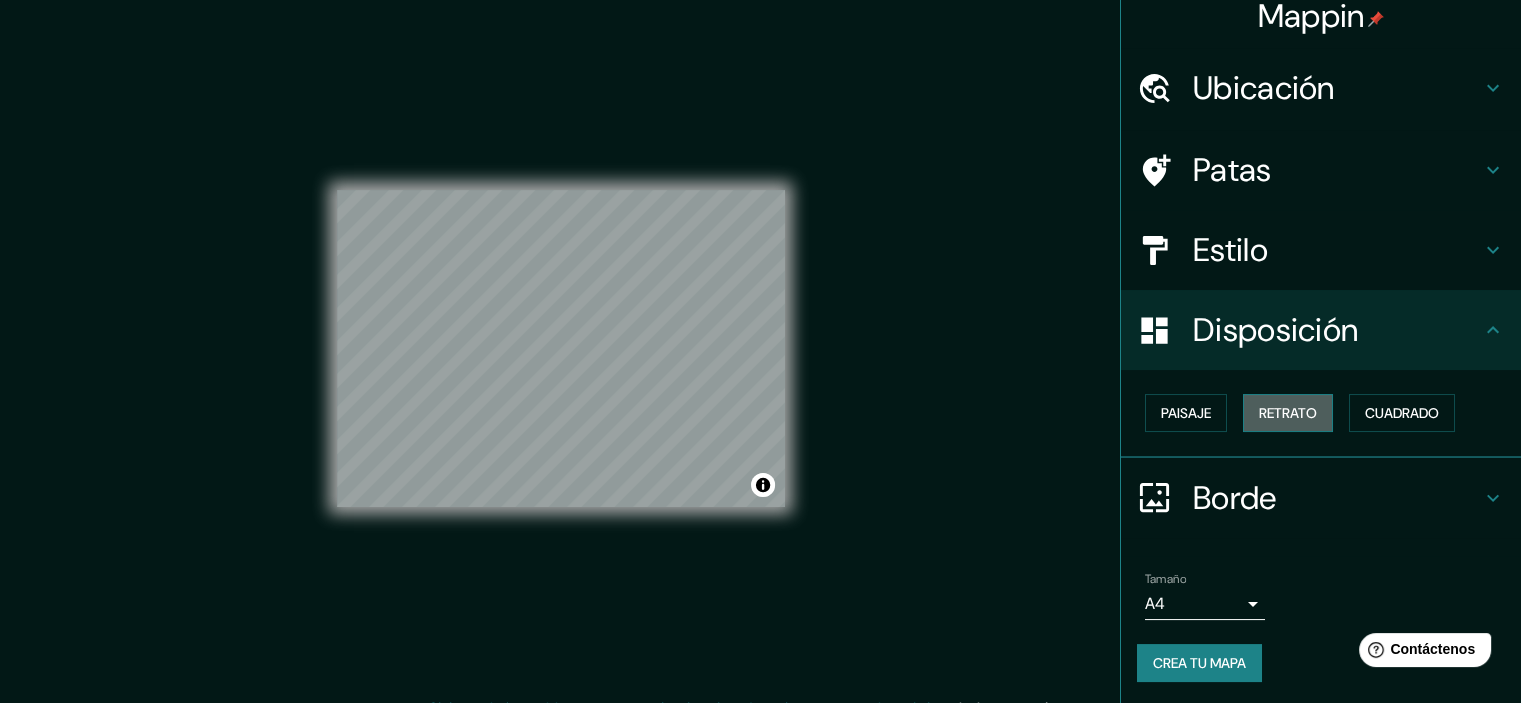 click on "Retrato" at bounding box center (1288, 413) 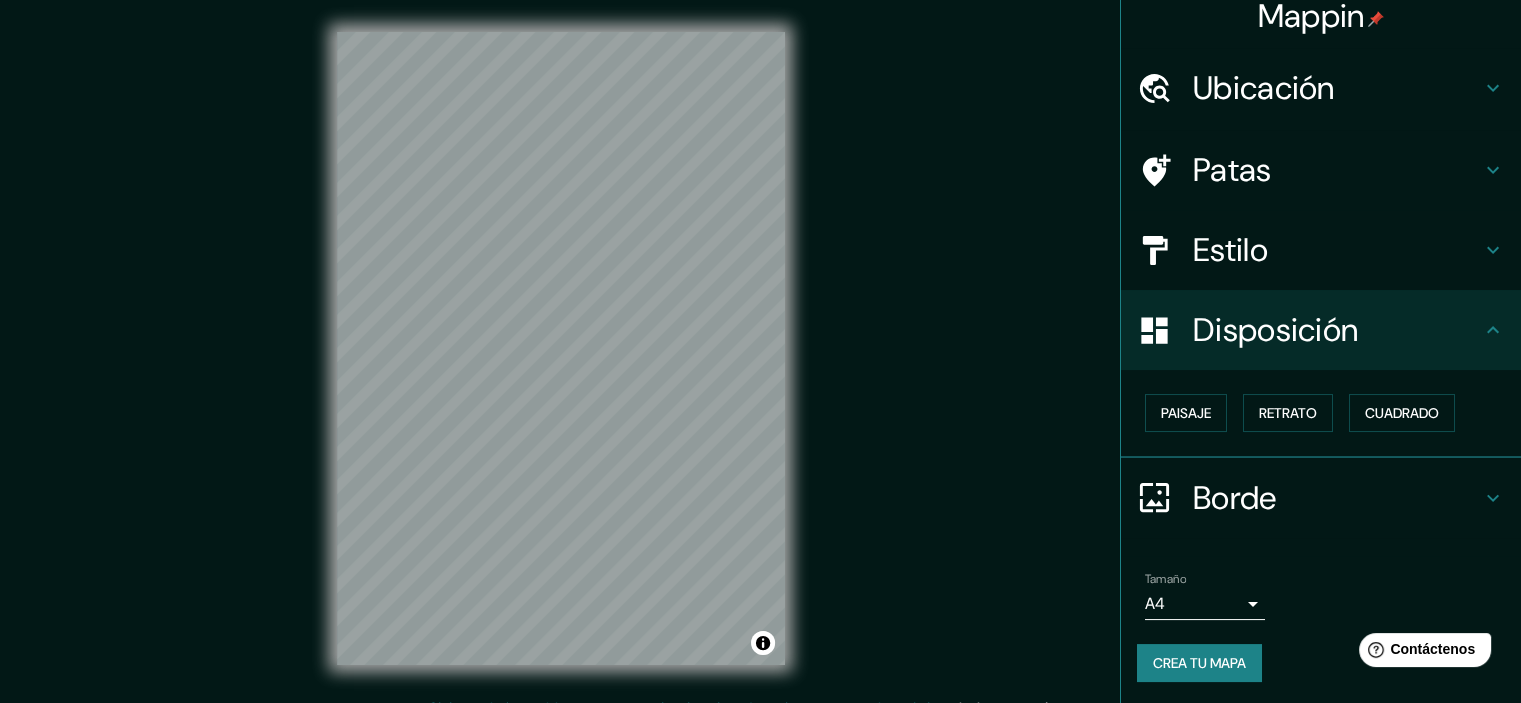 click on "Paisaje Retrato Cuadrado" at bounding box center (1329, 413) 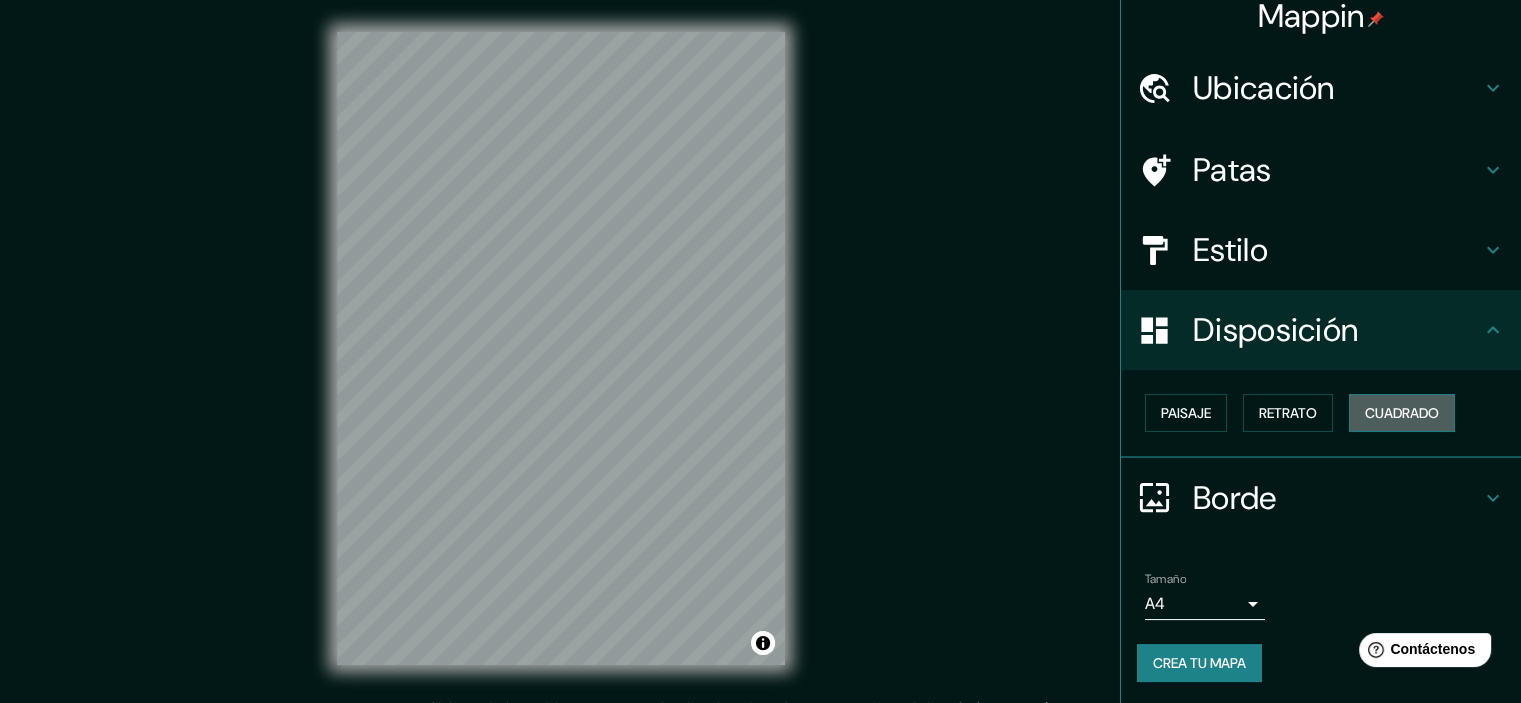 click on "Cuadrado" at bounding box center [1402, 413] 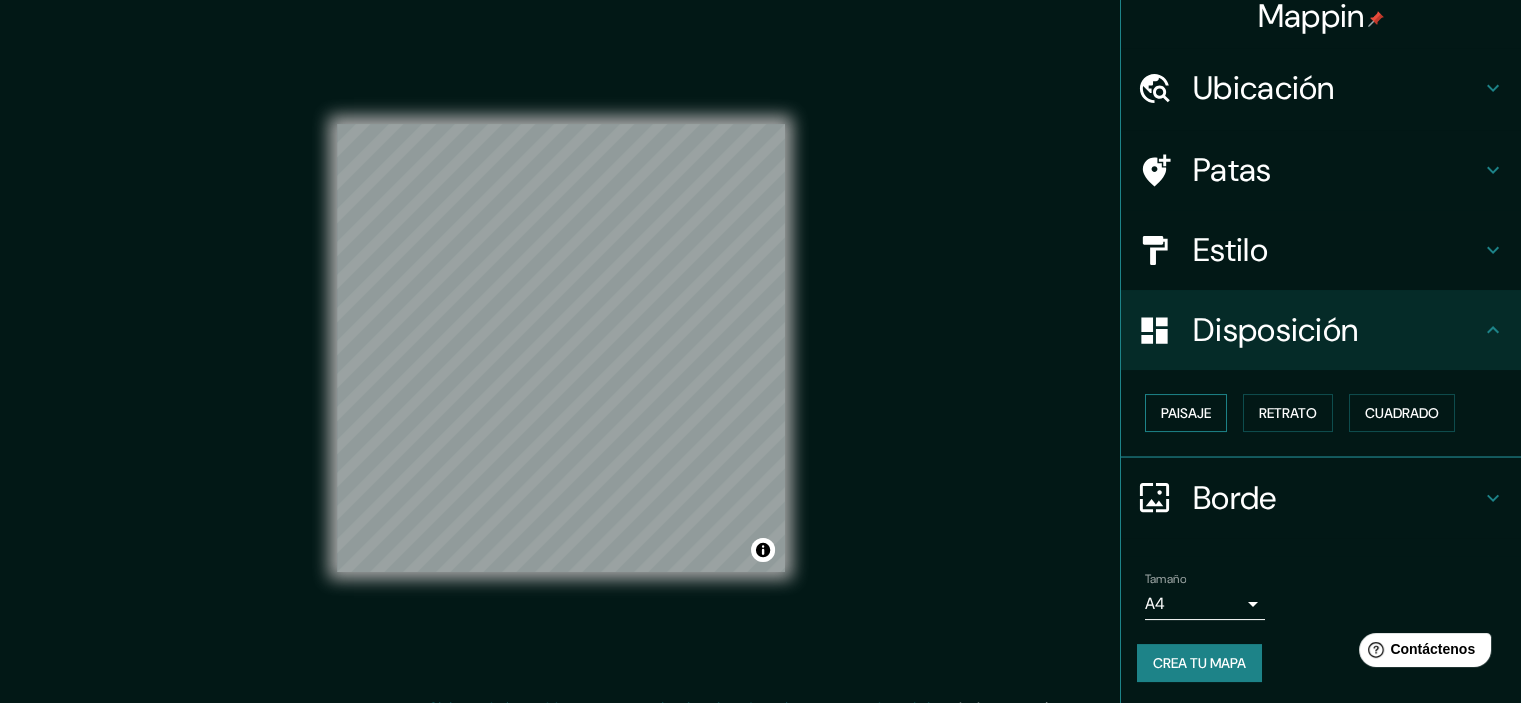 click on "Paisaje" at bounding box center (1186, 413) 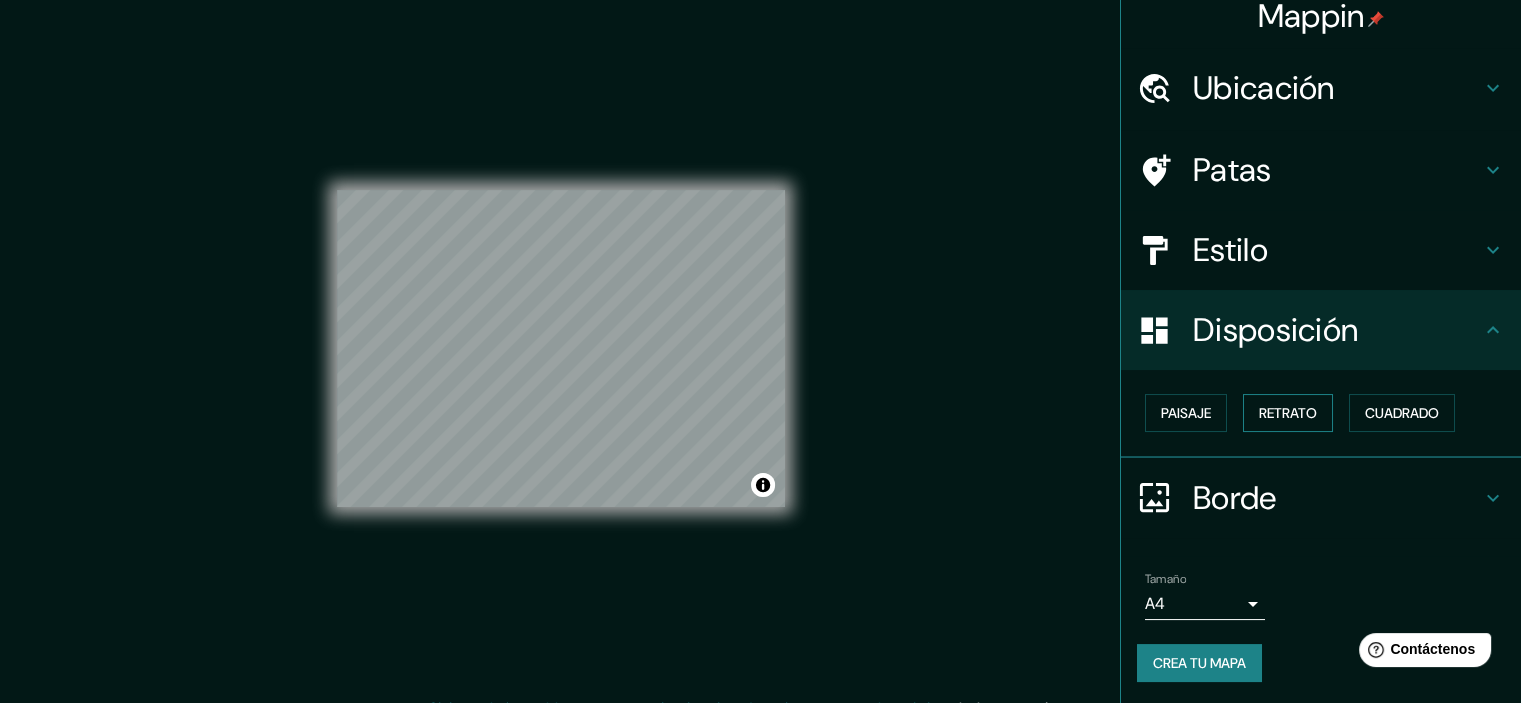 click on "Retrato" at bounding box center [1288, 413] 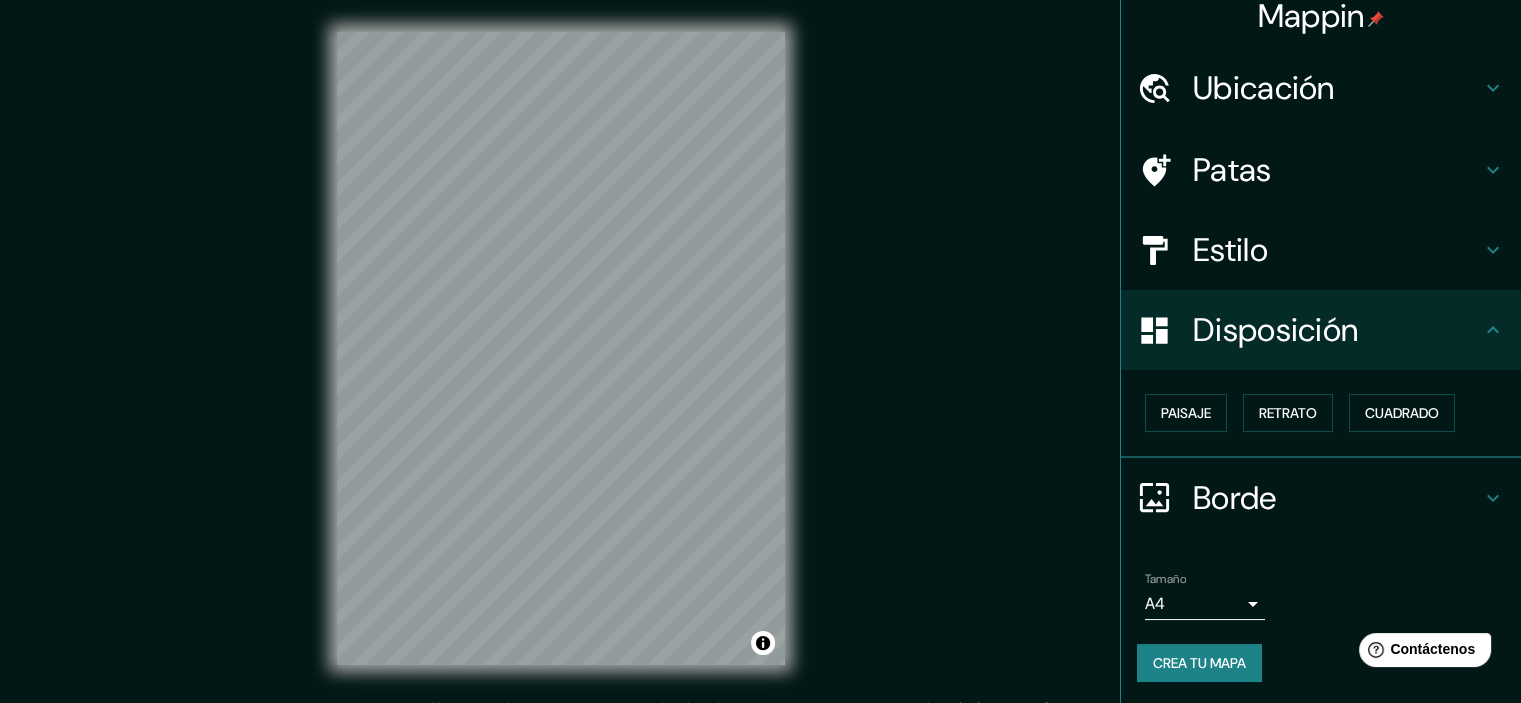 click on "Borde" at bounding box center (1235, 498) 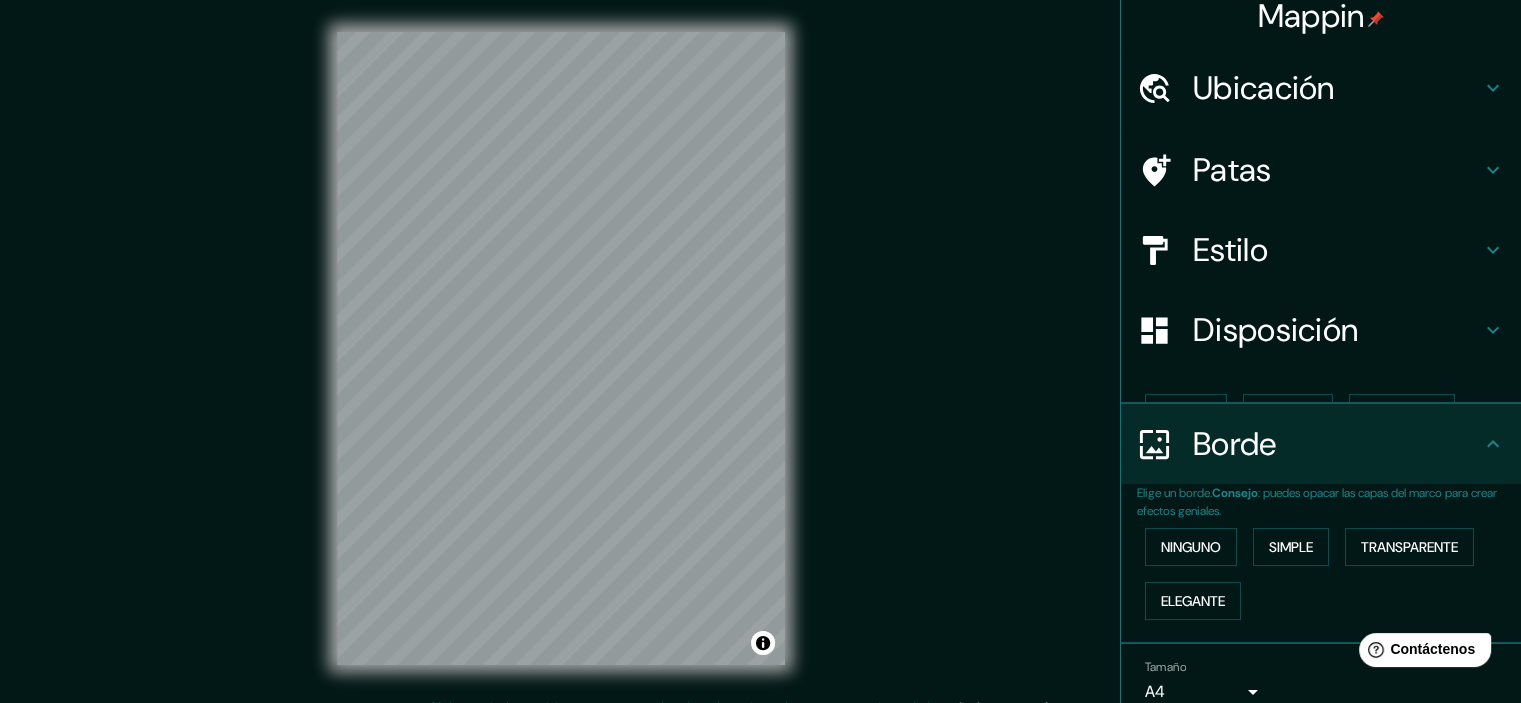 scroll, scrollTop: 72, scrollLeft: 0, axis: vertical 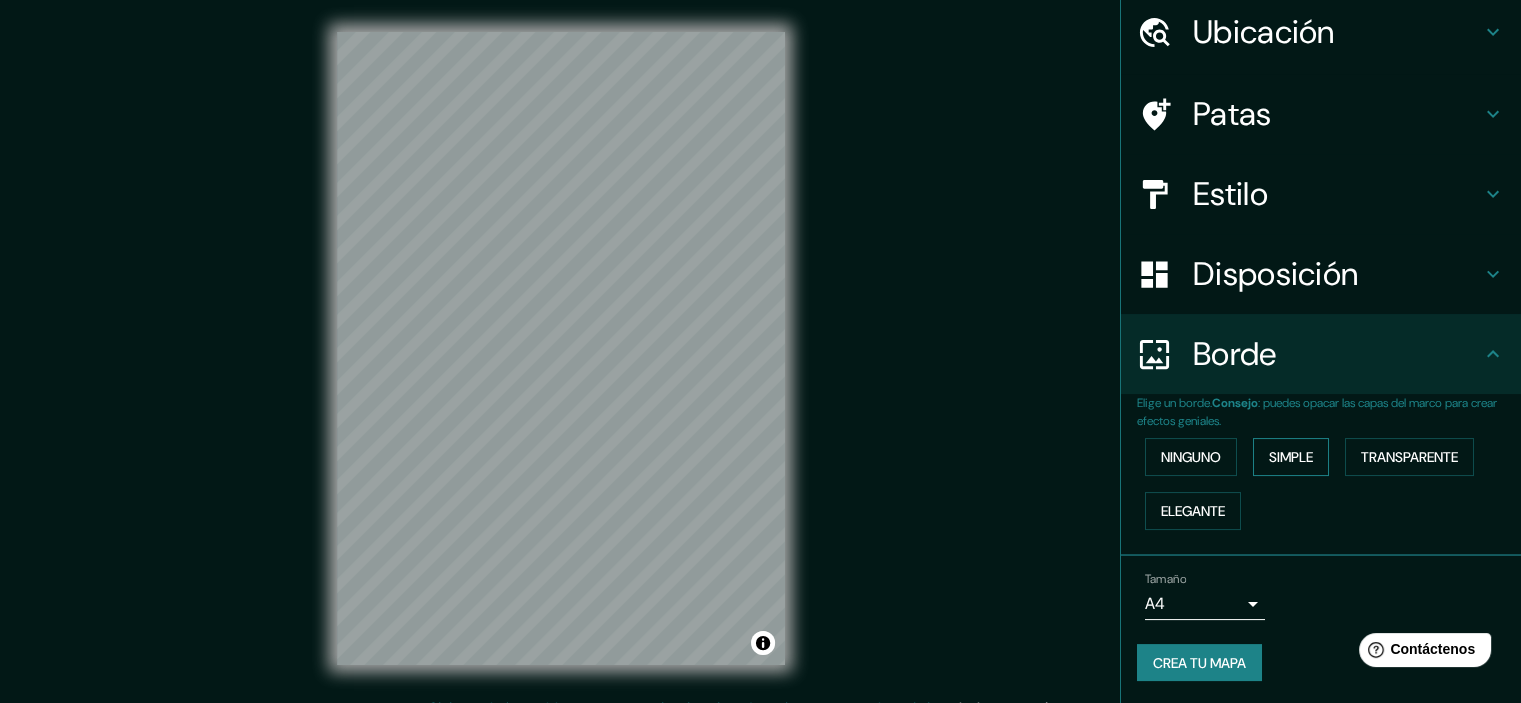 click on "Simple" at bounding box center (1291, 457) 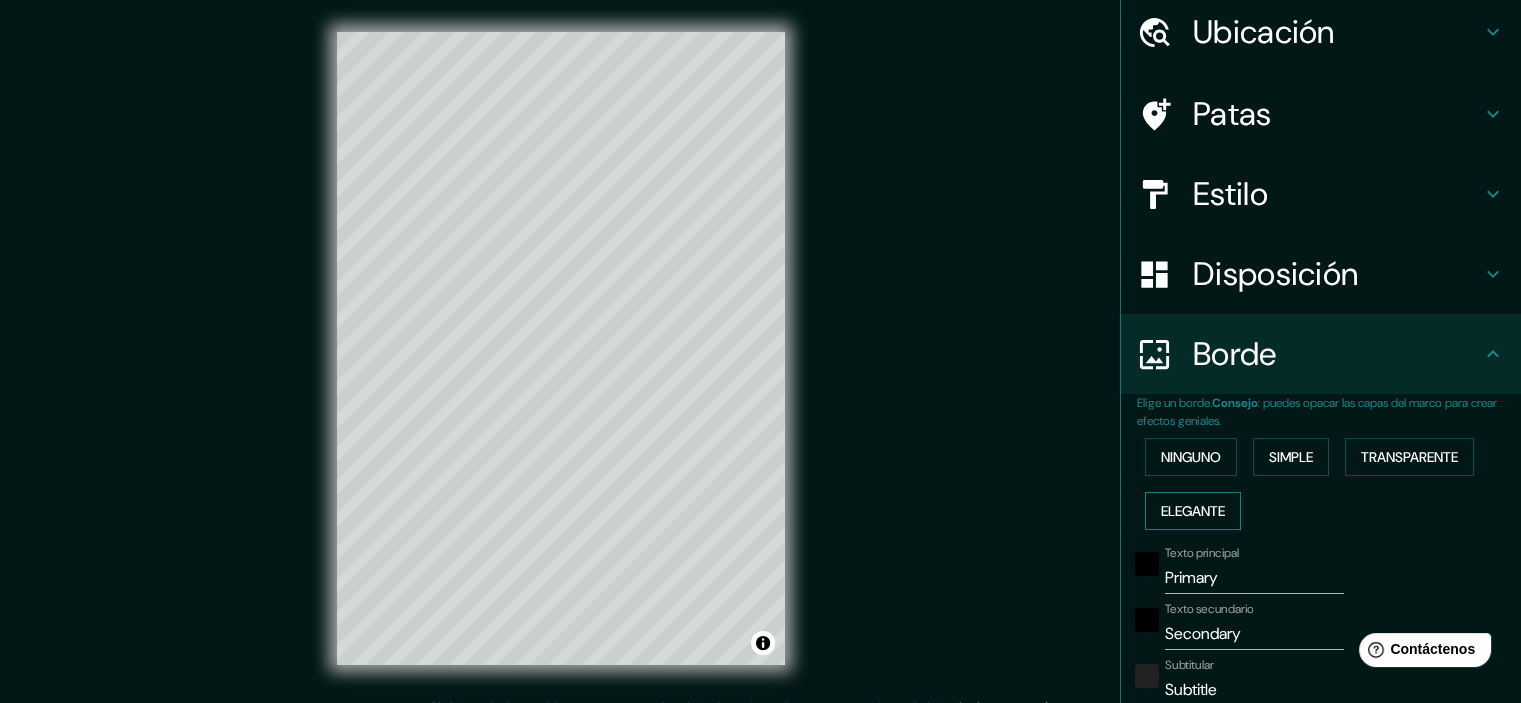 click on "Elegante" at bounding box center (1193, 511) 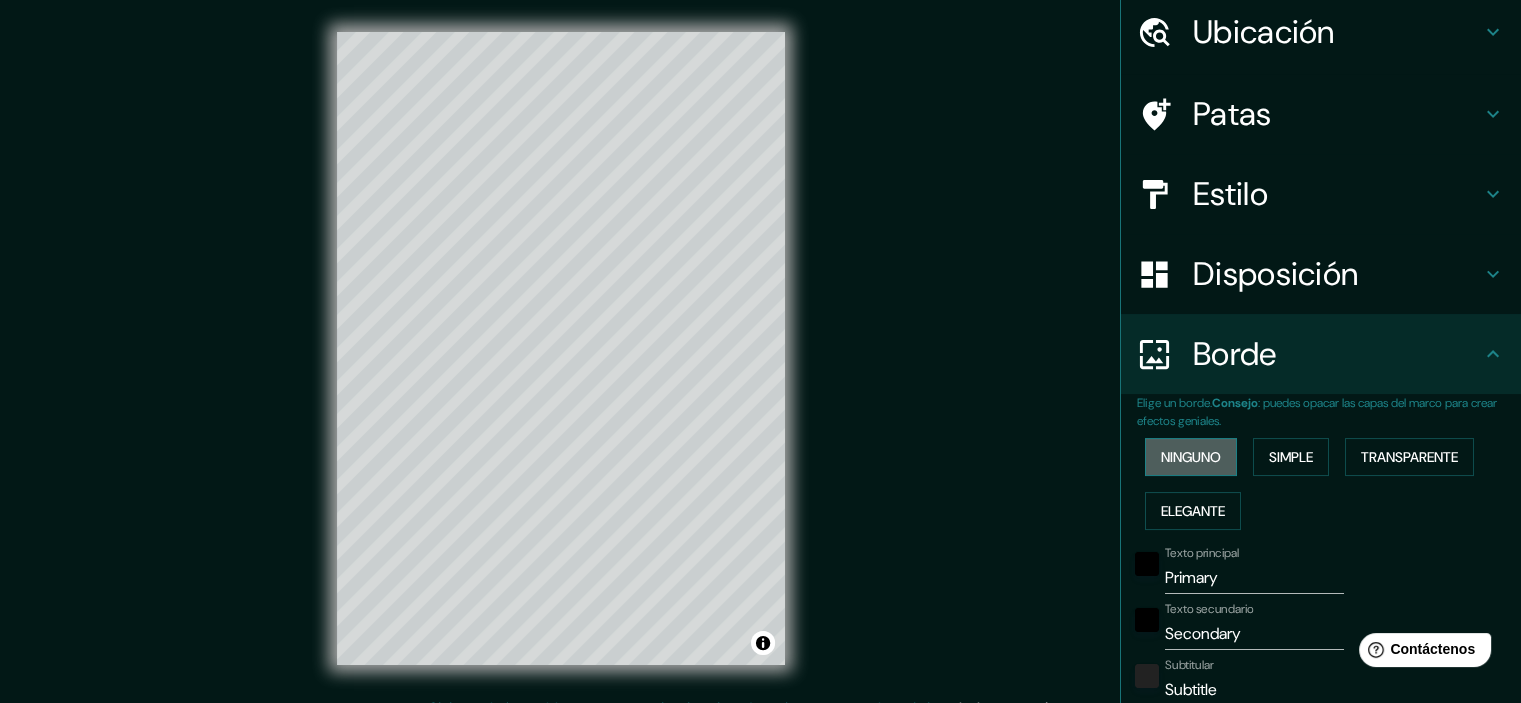 click on "Ninguno" at bounding box center [1191, 457] 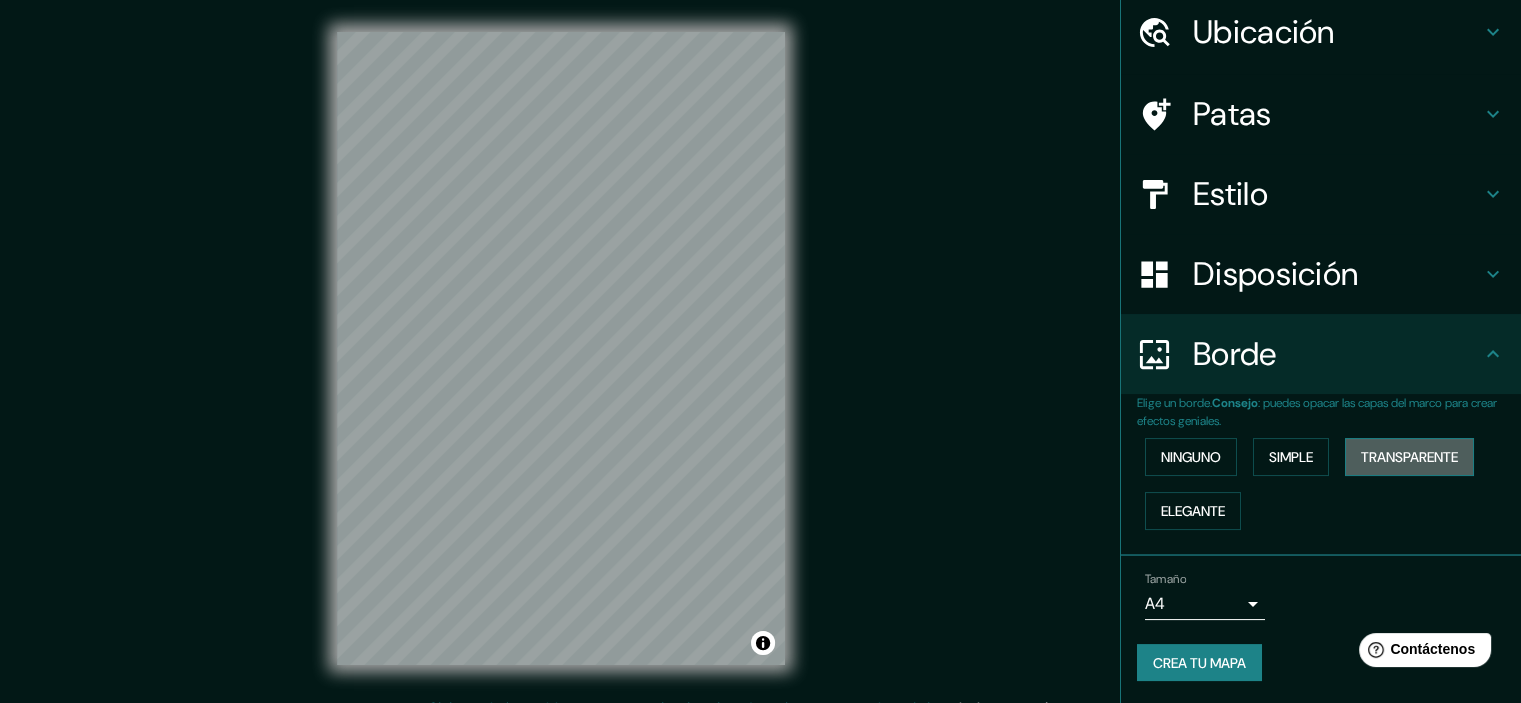click on "Transparente" at bounding box center (1409, 457) 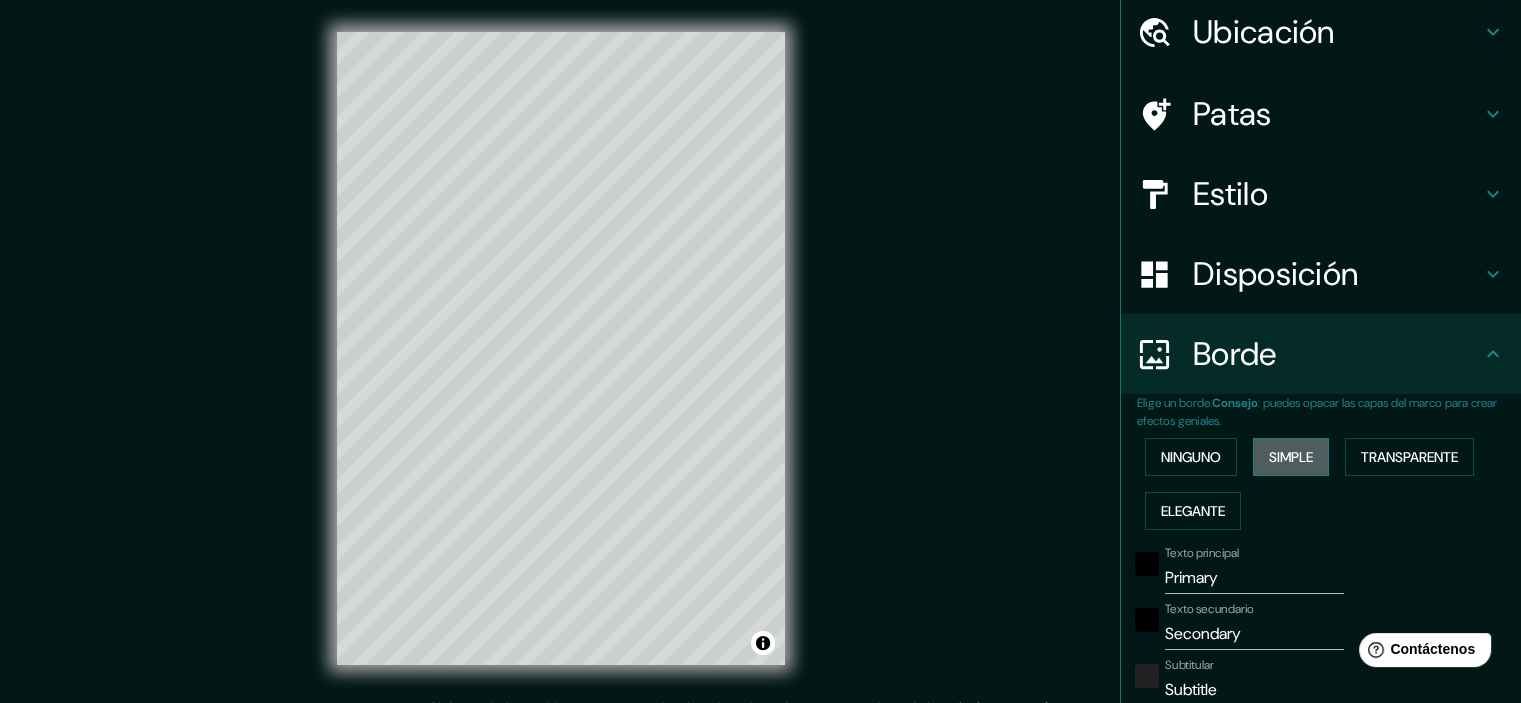 click on "Simple" at bounding box center [1291, 457] 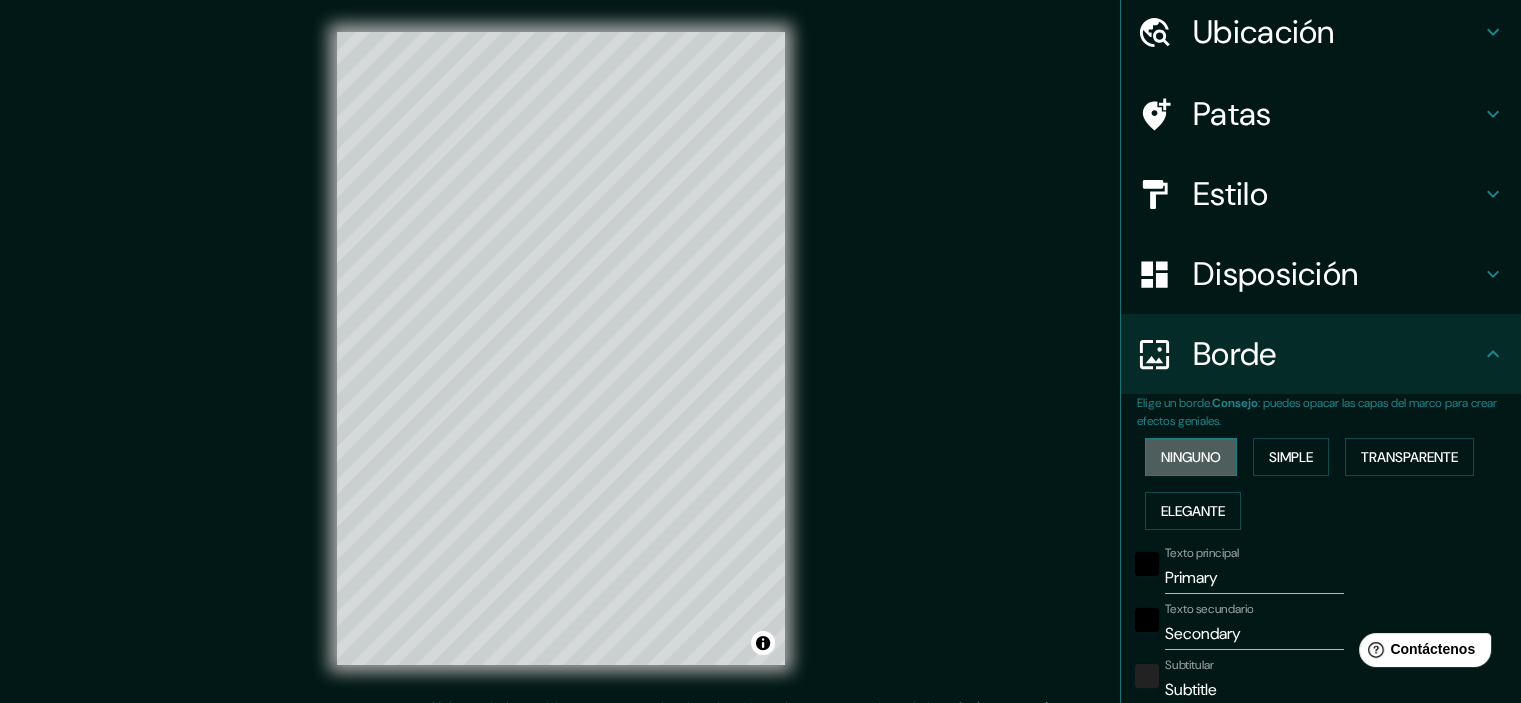 click on "Ninguno" at bounding box center [1191, 457] 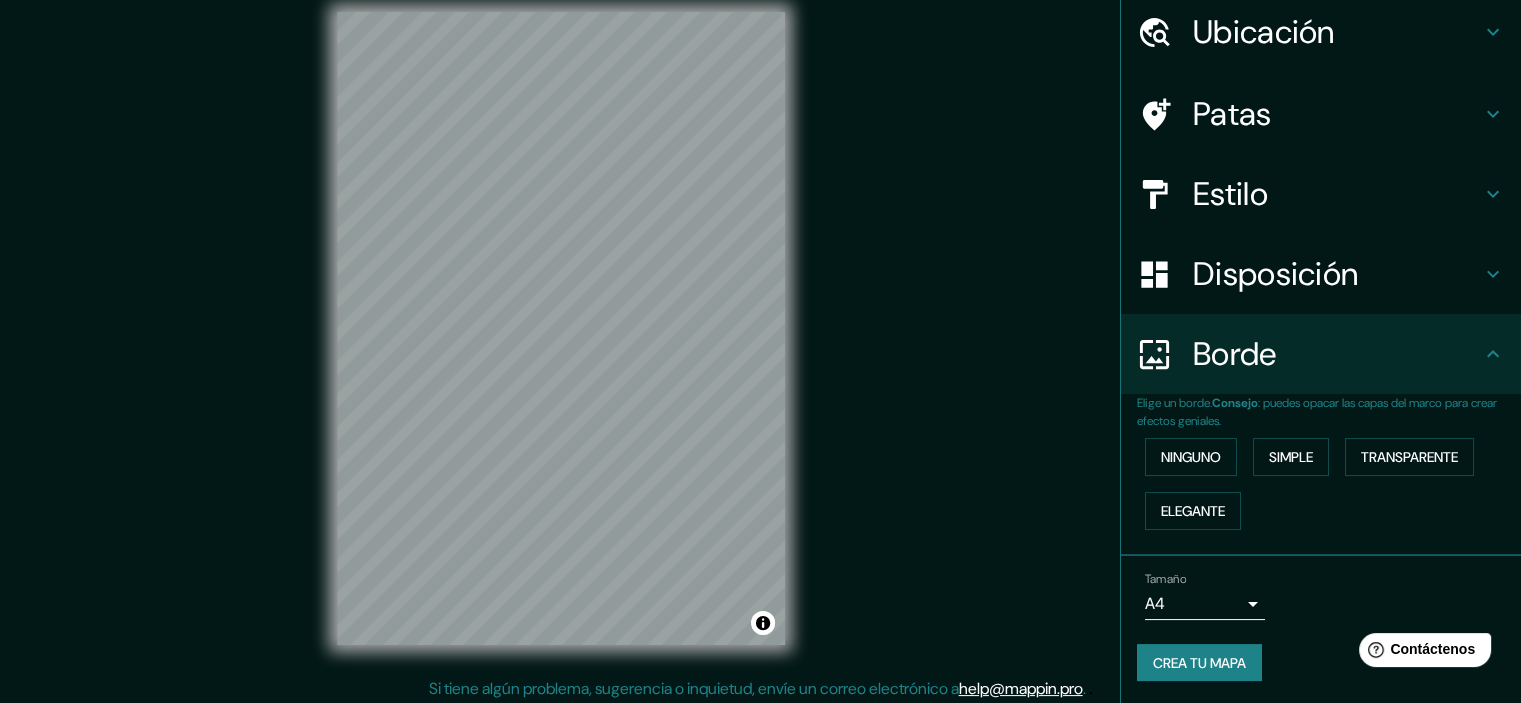 scroll, scrollTop: 25, scrollLeft: 0, axis: vertical 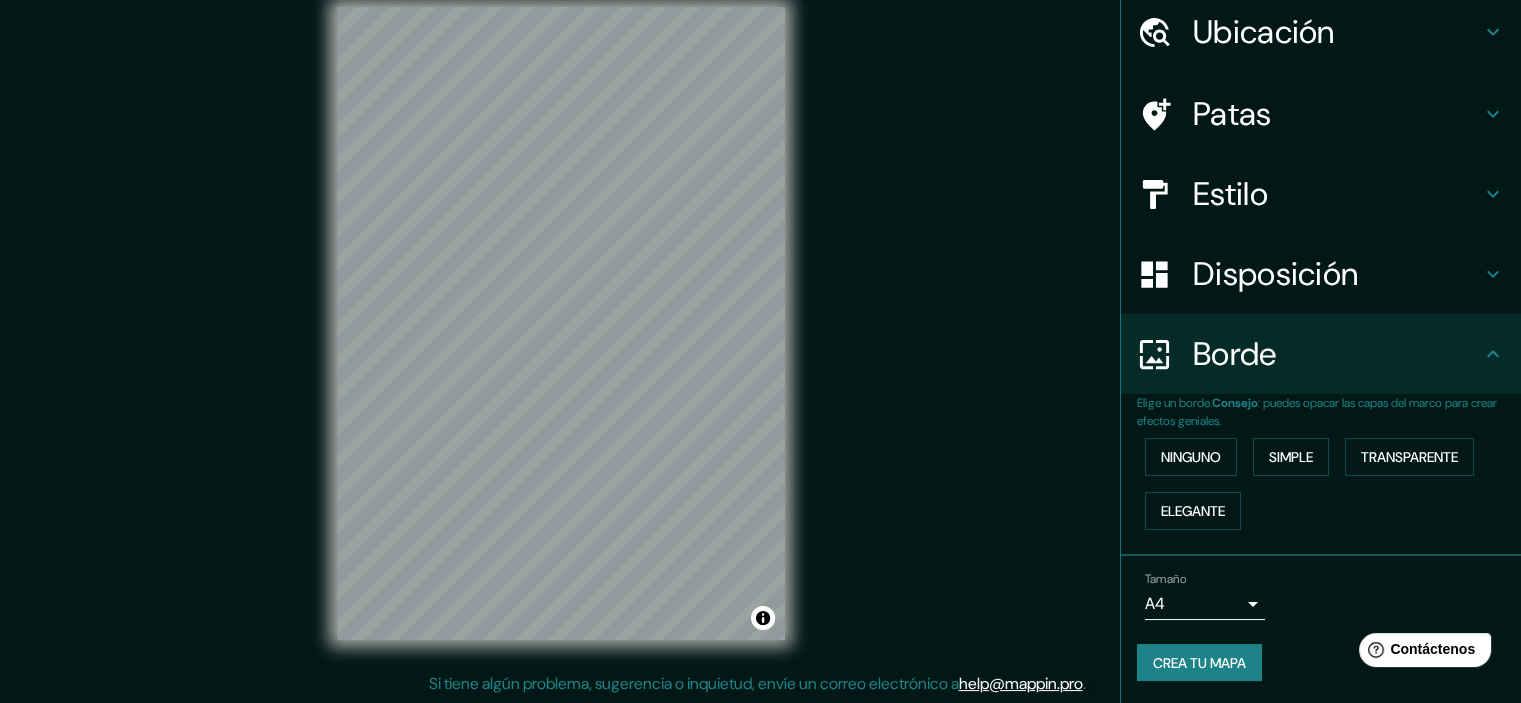 click on "Mappin Ubicación Patas Estilo Disposición Borde Elige un borde.  Consejo  : puedes opacar las capas del marco para crear efectos geniales. Ninguno Simple Transparente Elegante Tamaño A4 single Crea tu mapa © Mapbox   © OpenStreetMap   Improve this map Si tiene algún problema, sugerencia o inquietud, envíe un correo electrónico a  [EMAIL]  .   . . Texto original Valora esta traducción Tu opinión servirá para ayudar a mejorar el Traductor de Google" at bounding box center (760, 326) 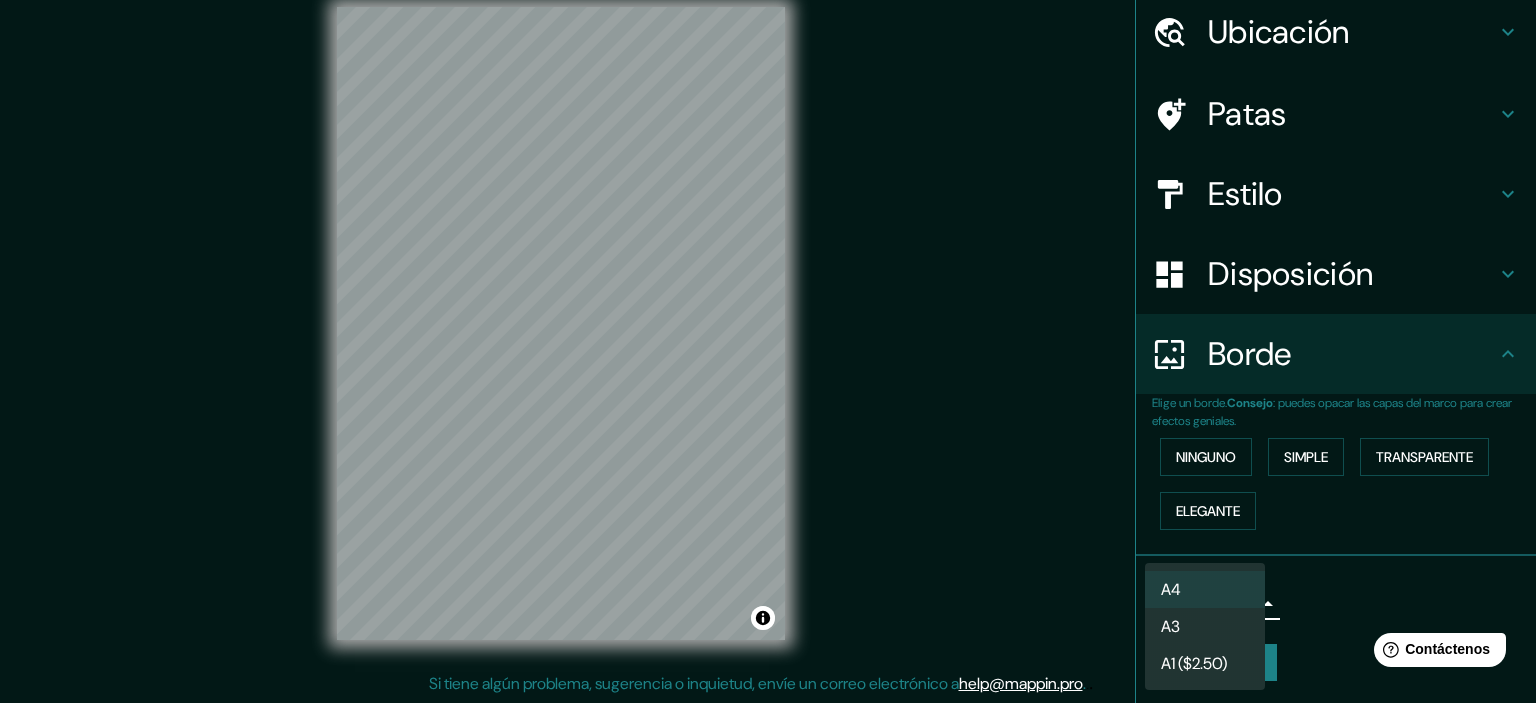 click on "A3" at bounding box center [1205, 626] 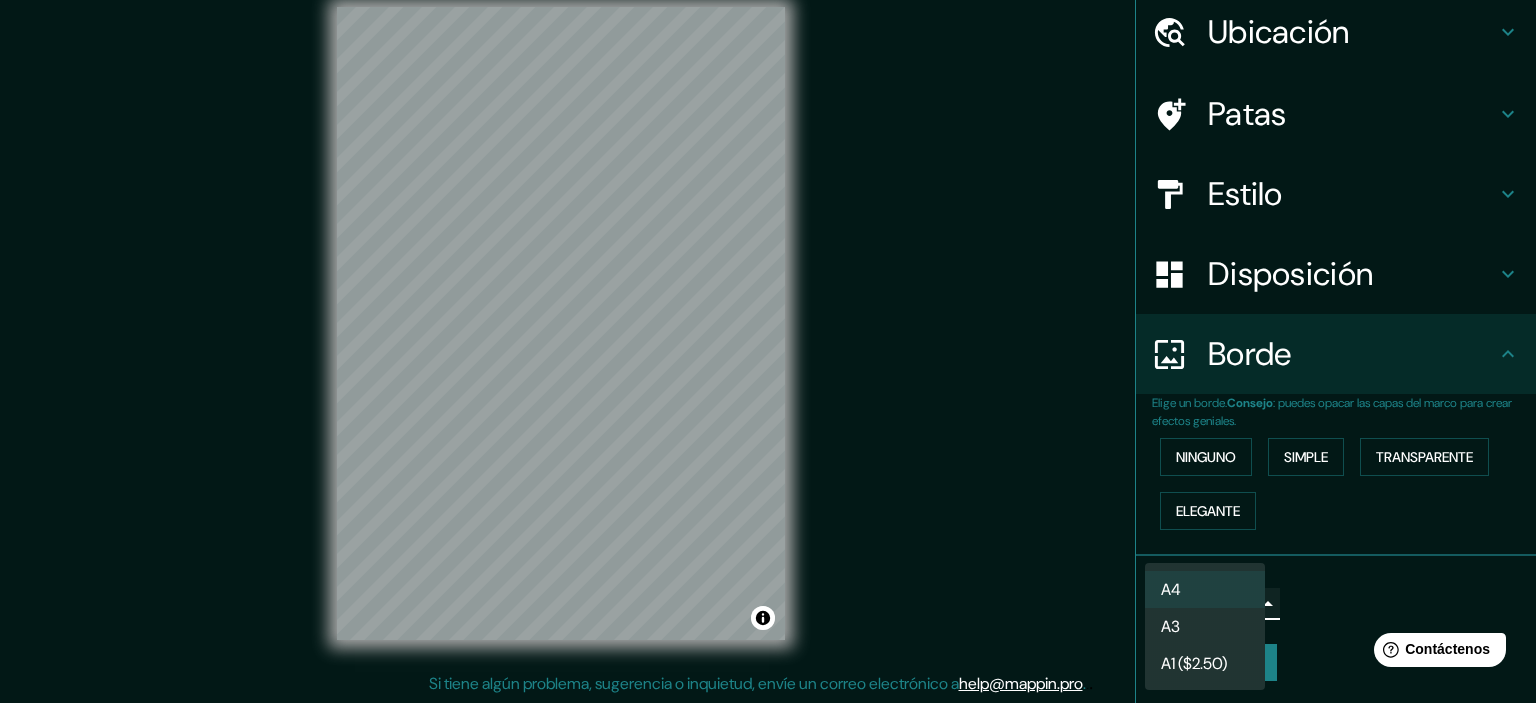 type on "a4" 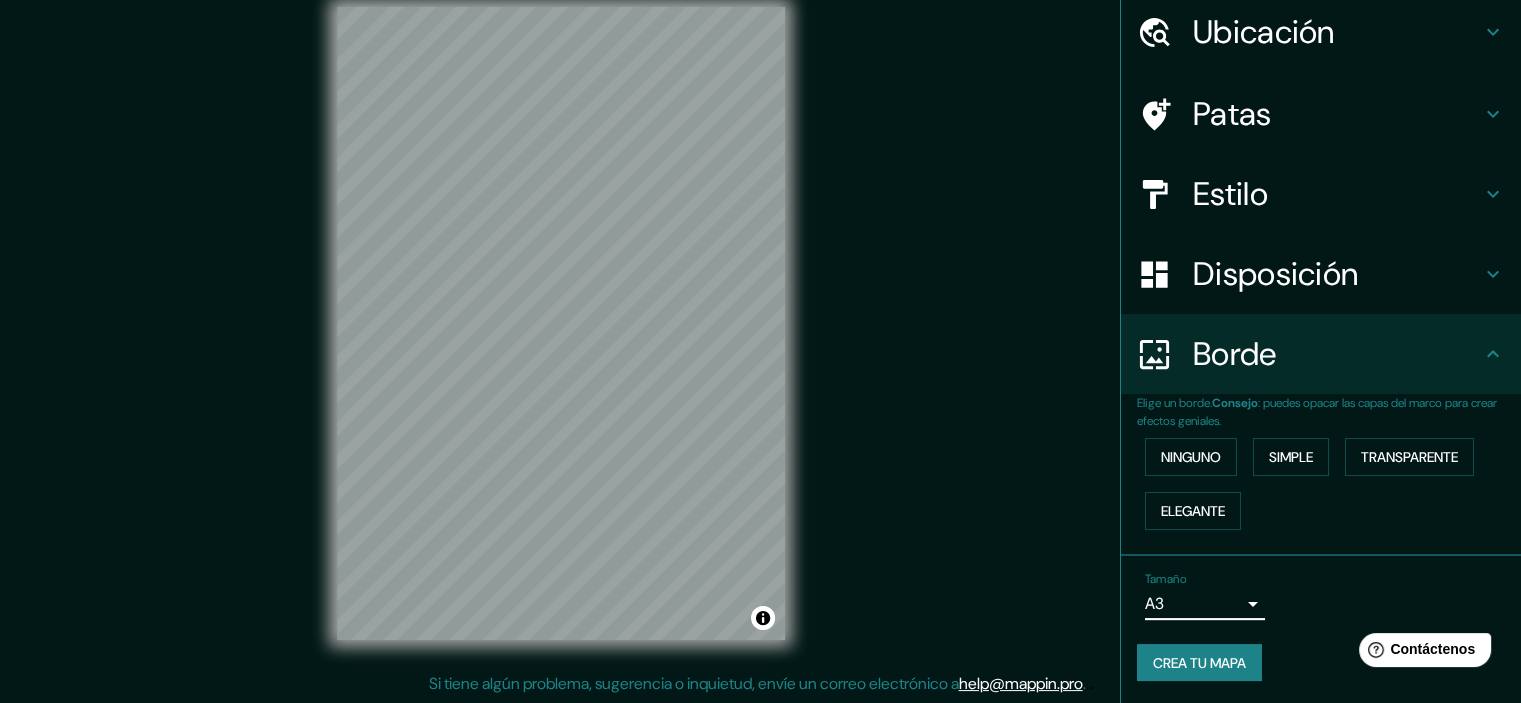 click on "Mappin Ubicación Patas Estilo Disposición Borde Elige un borde.  Consejo  : puedes opacar las capas del marco para crear efectos geniales. Ninguno Simple Transparente Elegante Tamaño A3 a4 Crea tu mapa © Mapbox   © OpenStreetMap   Improve this map Si tiene algún problema, sugerencia o inquietud, envíe un correo electrónico a  [EMAIL]  .   . . Texto original Valora esta traducción Tu opinión servirá para ayudar a mejorar el Traductor de Google" at bounding box center [760, 326] 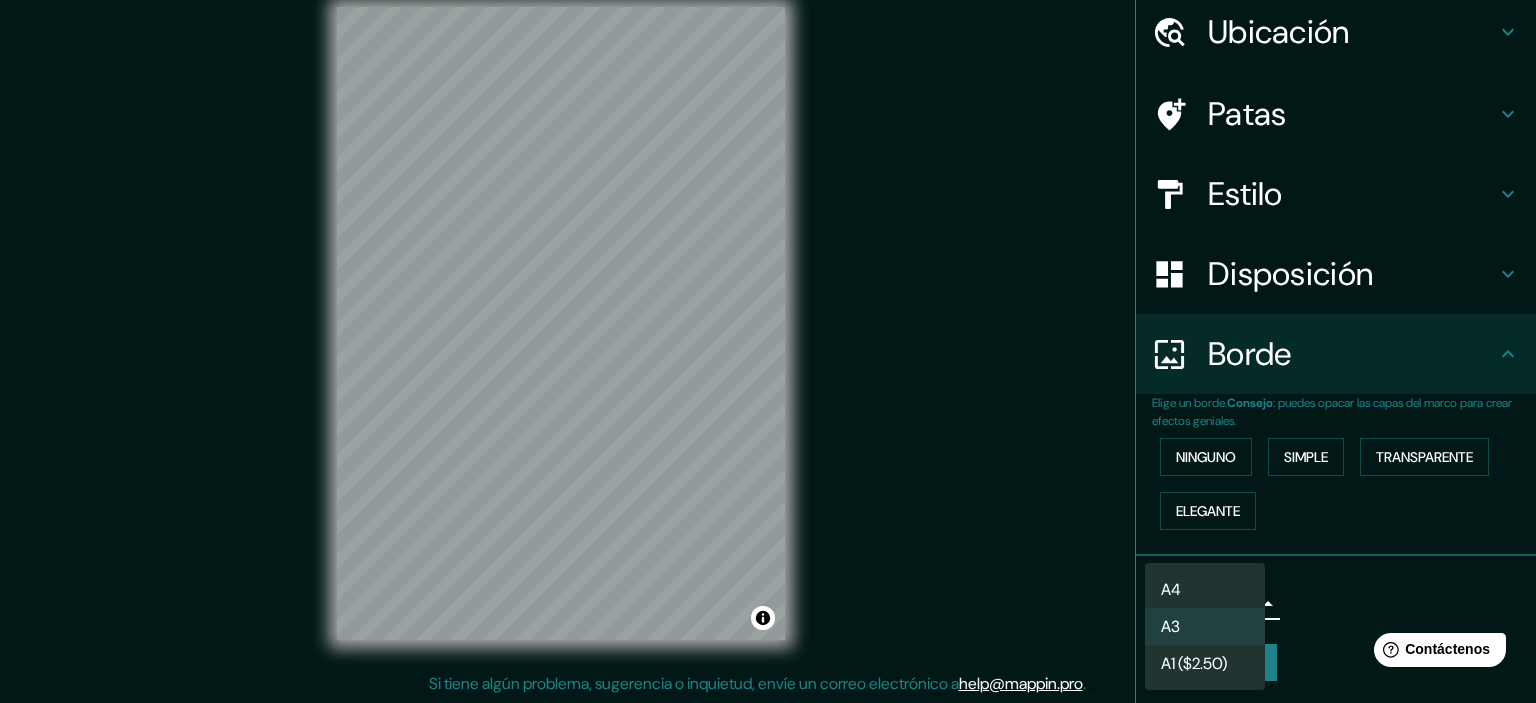 click at bounding box center (768, 351) 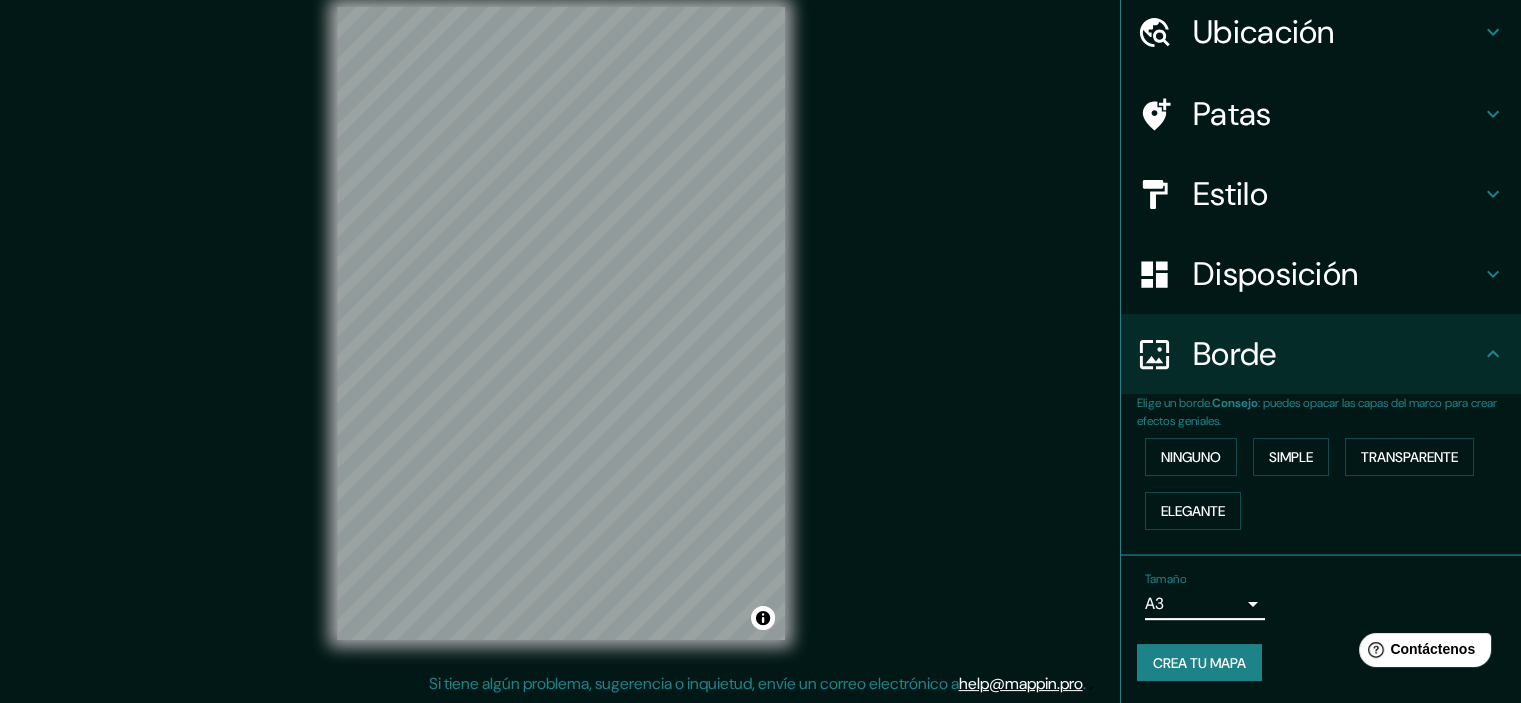 click on "Crea tu mapa" at bounding box center [1199, 663] 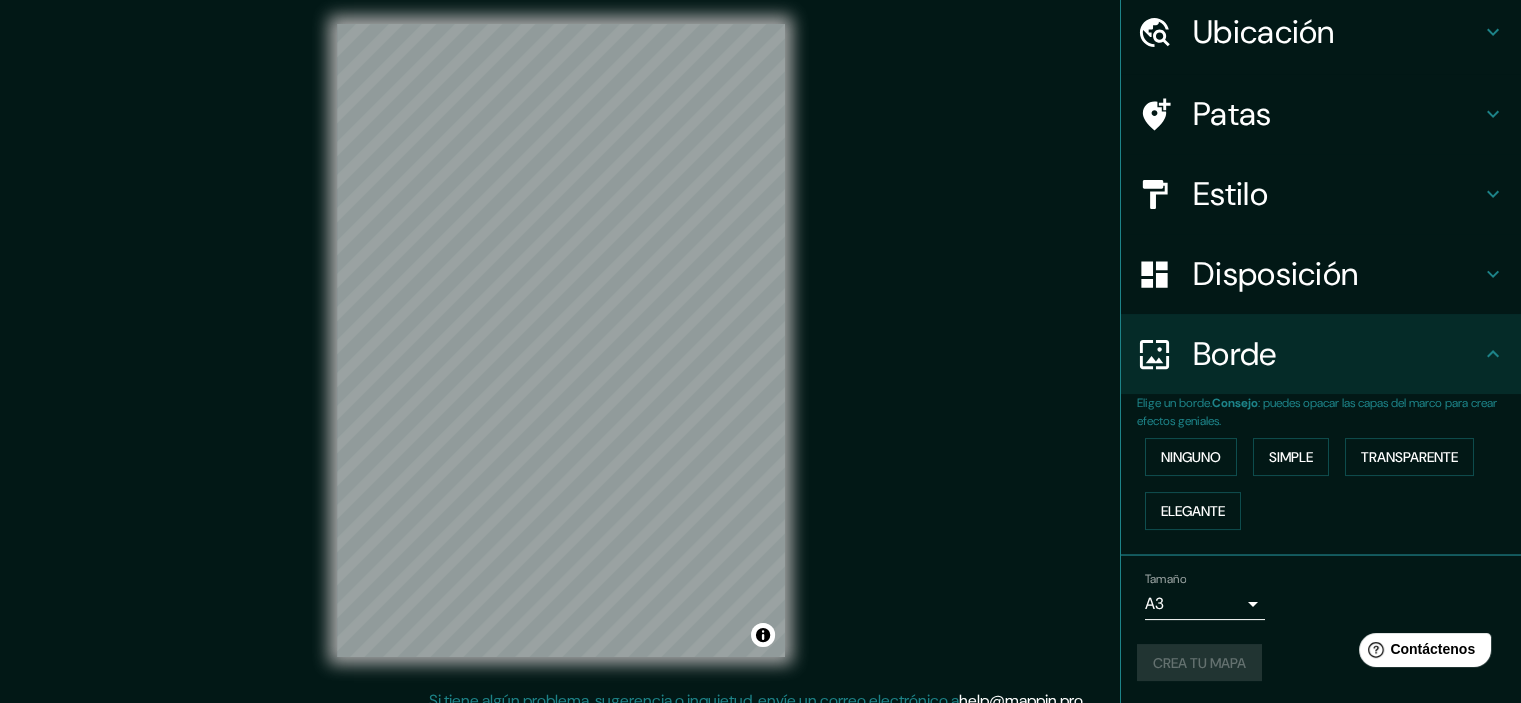 scroll, scrollTop: 0, scrollLeft: 0, axis: both 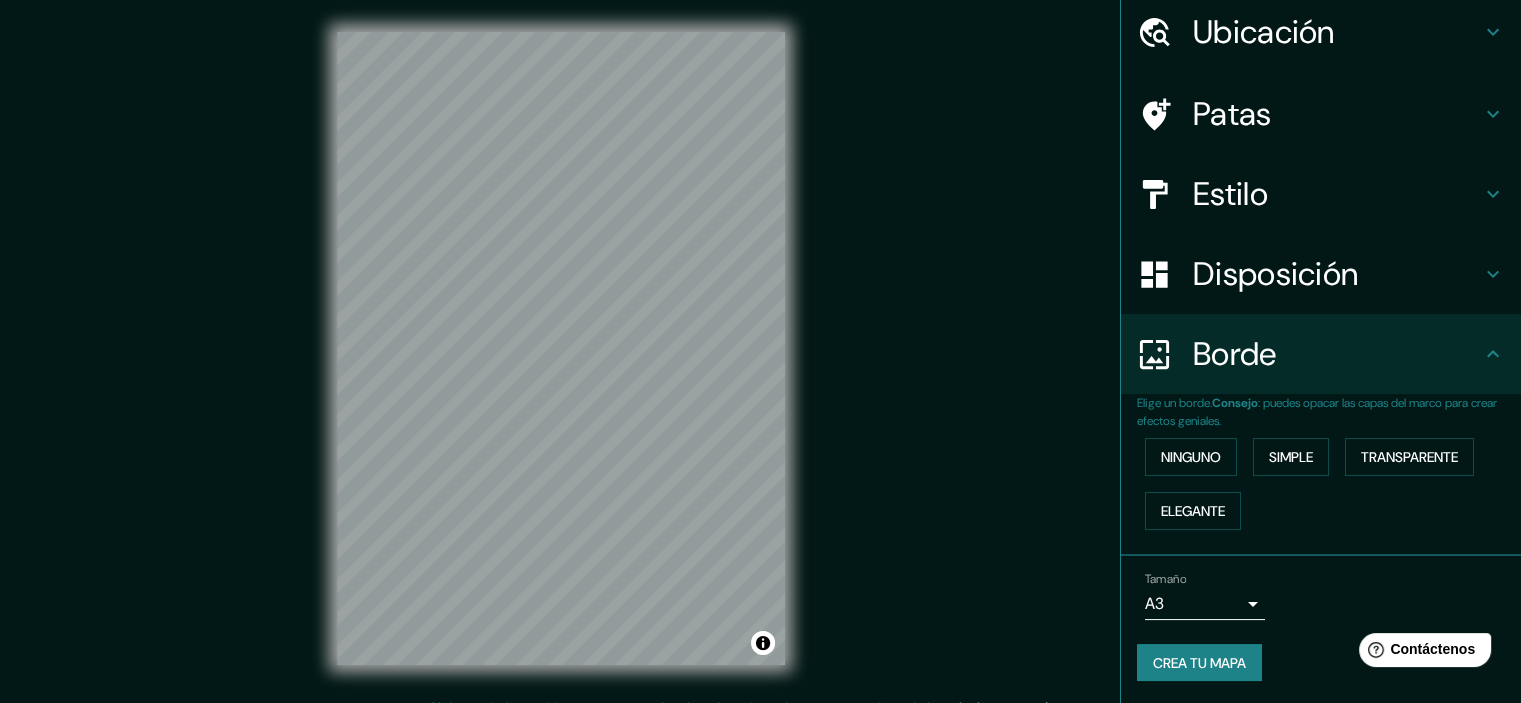 click on "Crea tu mapa" at bounding box center [1199, 663] 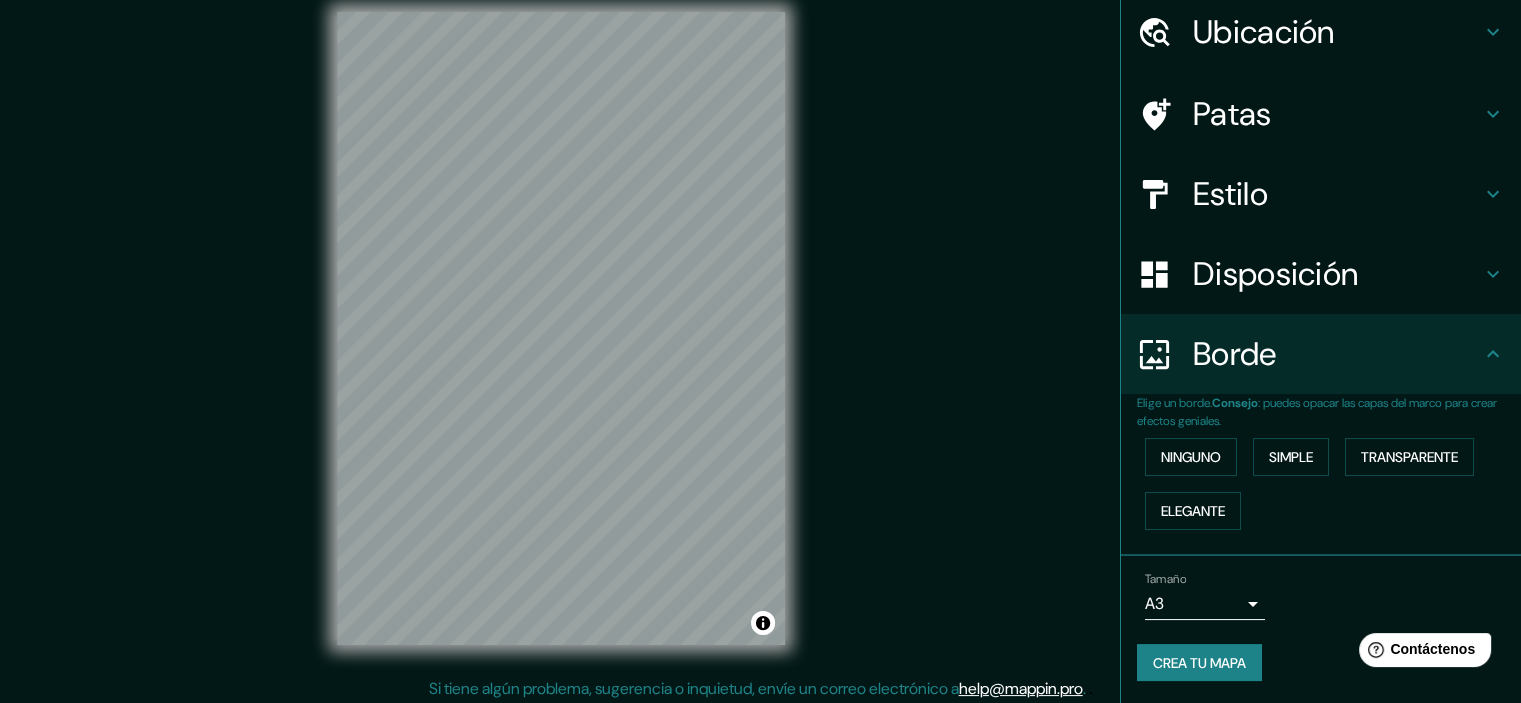 scroll, scrollTop: 25, scrollLeft: 0, axis: vertical 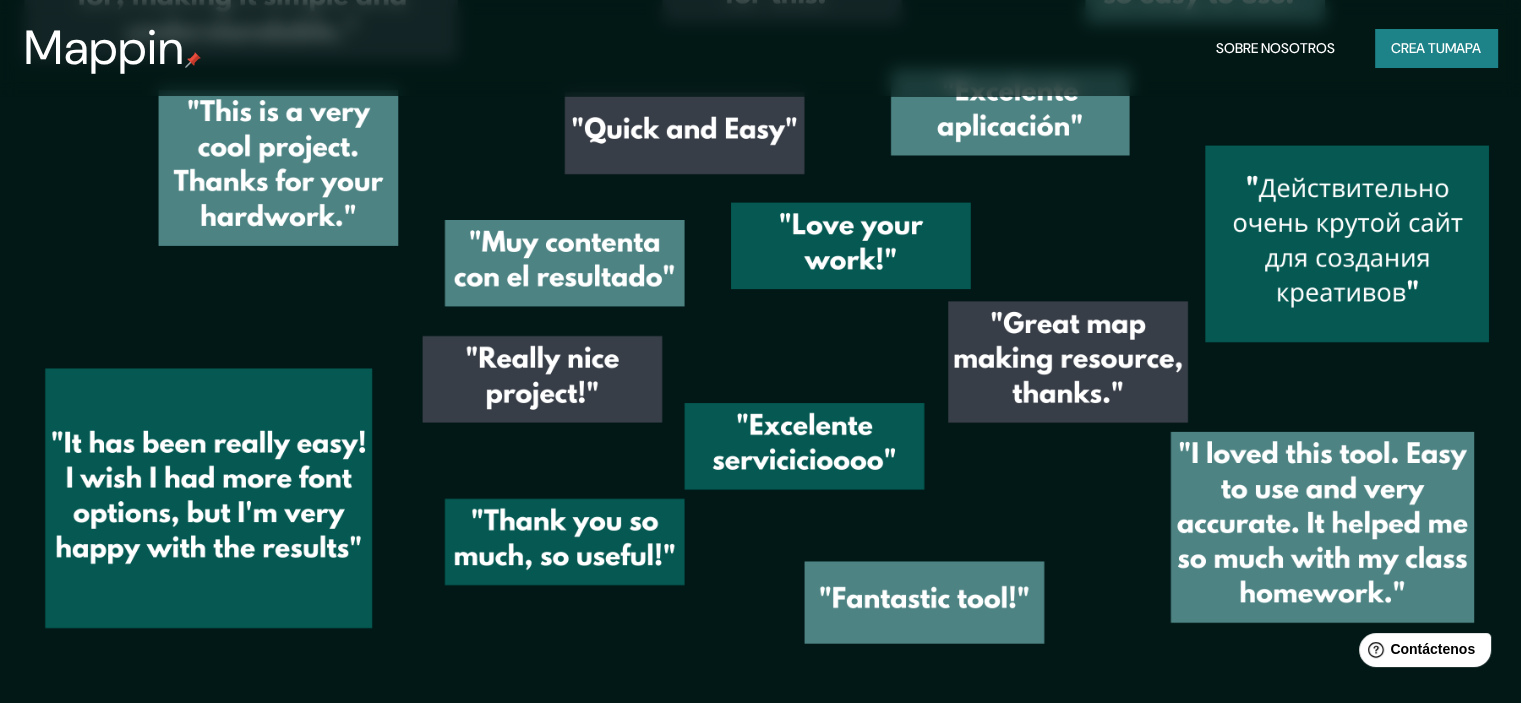 click on "Mappin" at bounding box center (104, 47) 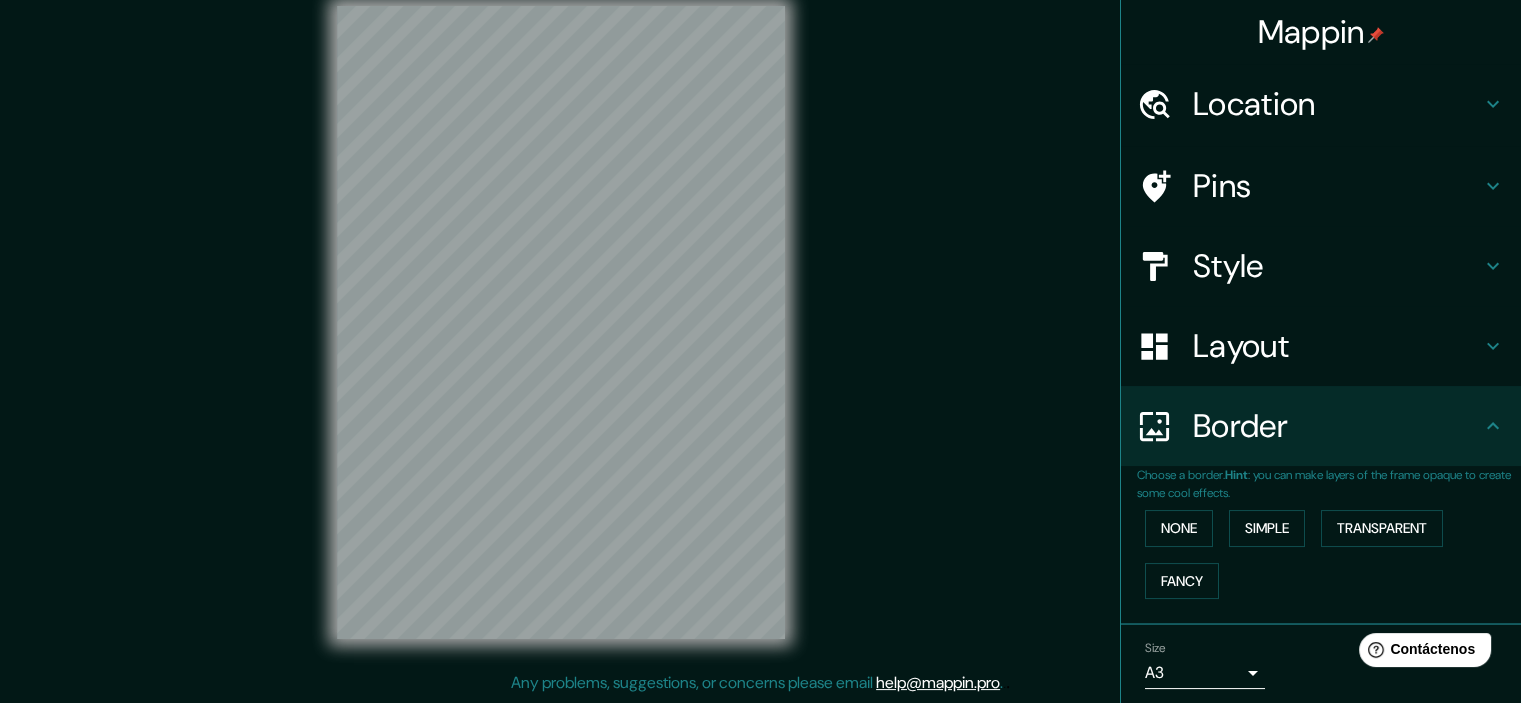 scroll, scrollTop: 0, scrollLeft: 0, axis: both 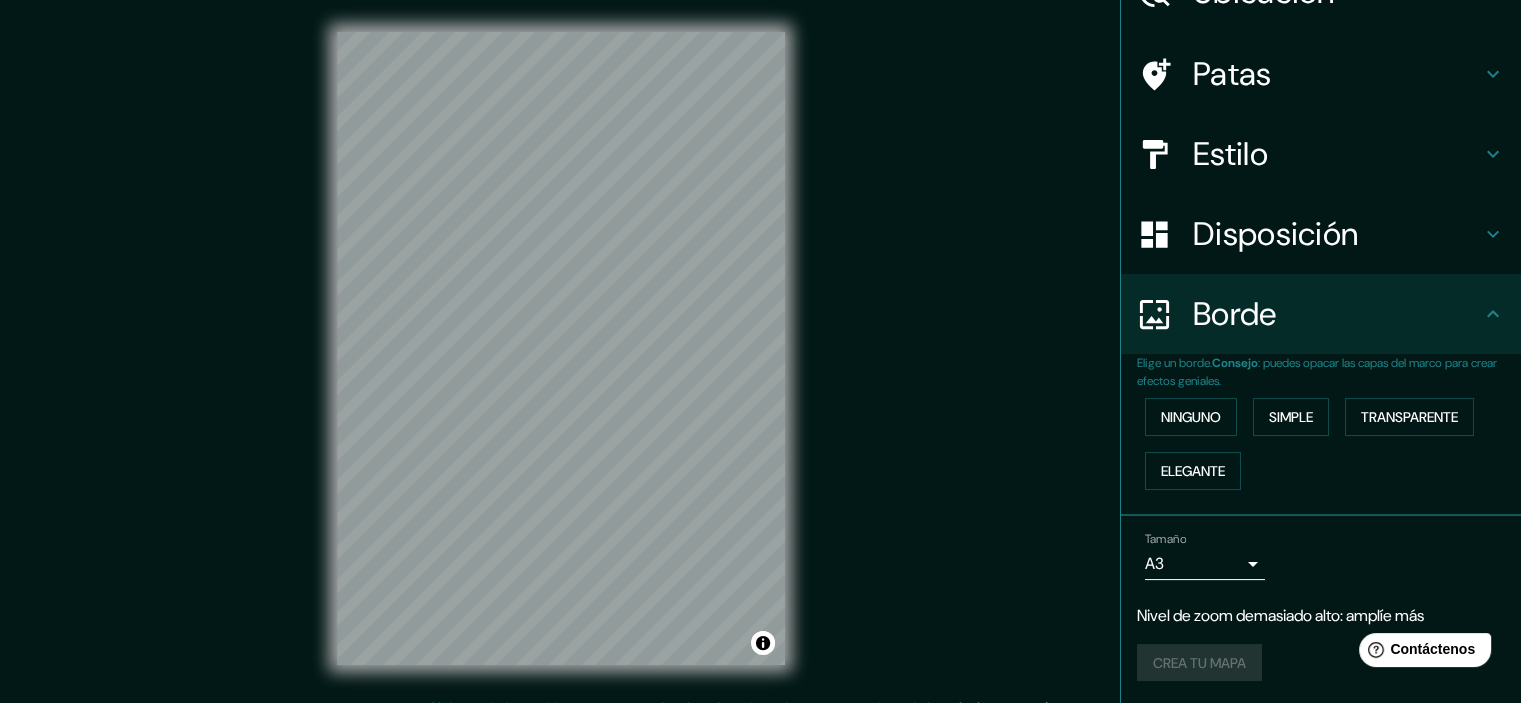 click on "Nivel de zoom demasiado alto: amplíe más" at bounding box center [1280, 615] 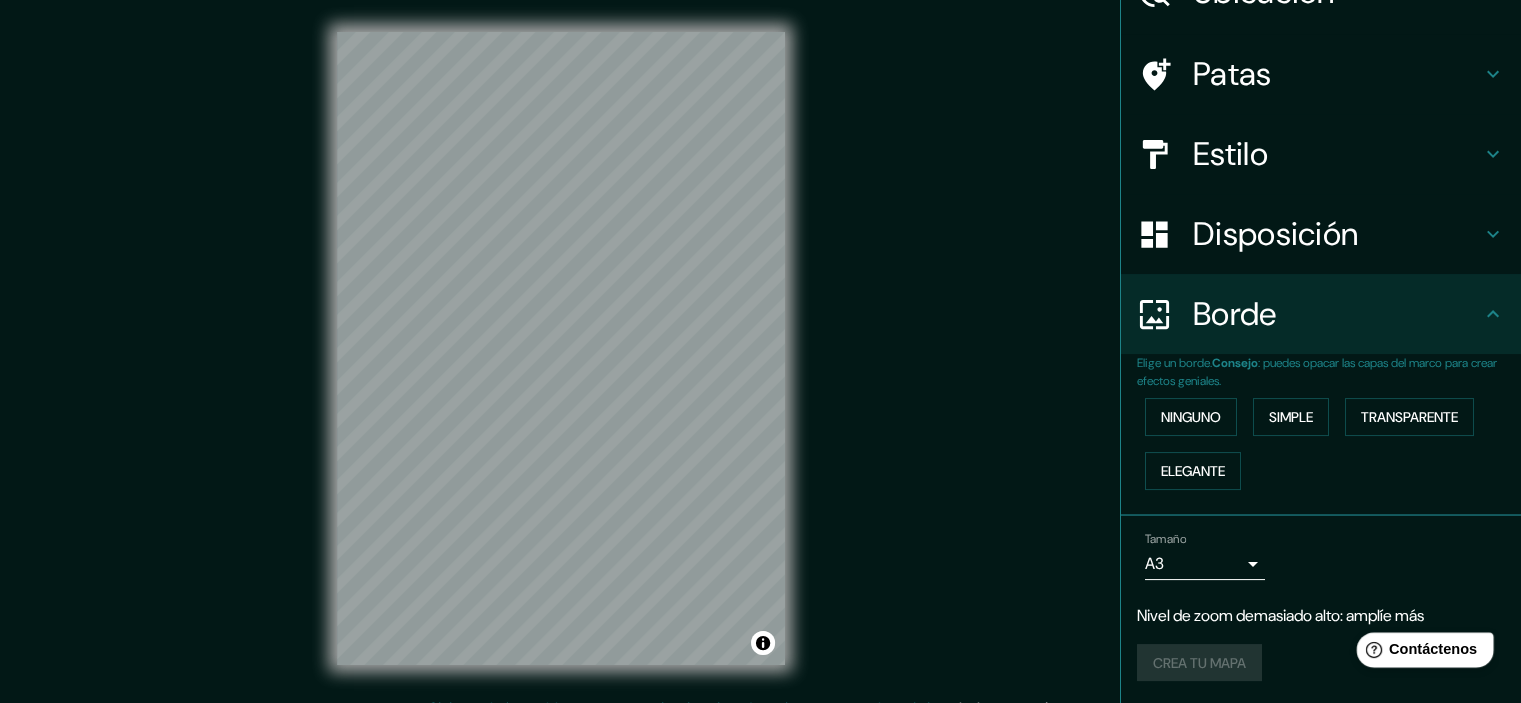 click on "Contáctenos" at bounding box center (1433, 649) 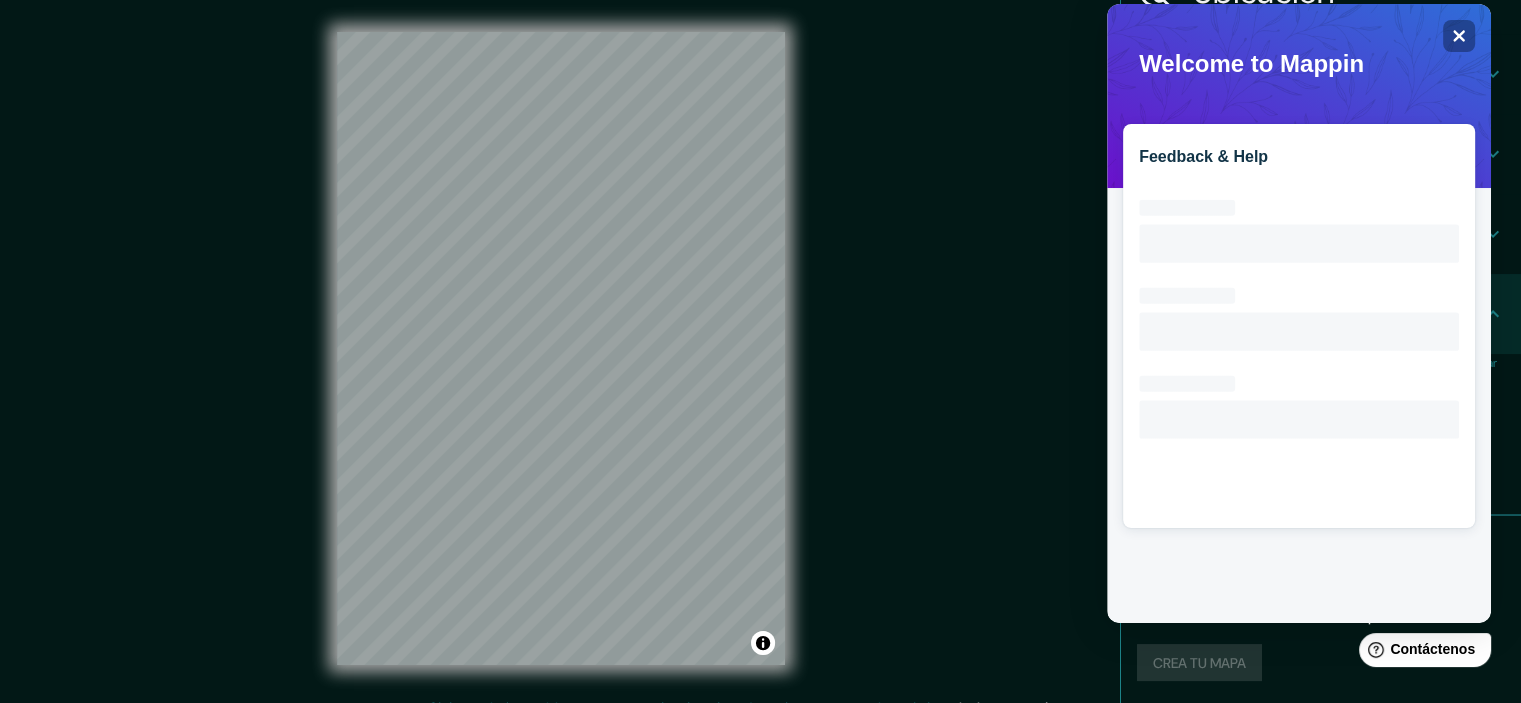 scroll, scrollTop: 0, scrollLeft: 0, axis: both 